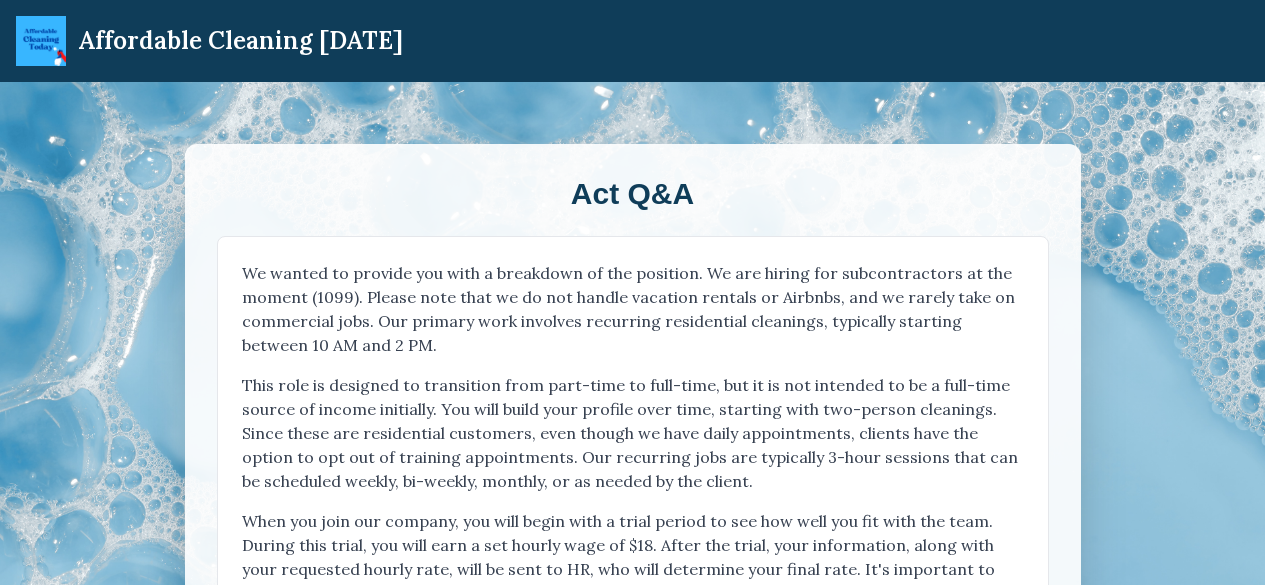 scroll, scrollTop: 0, scrollLeft: 0, axis: both 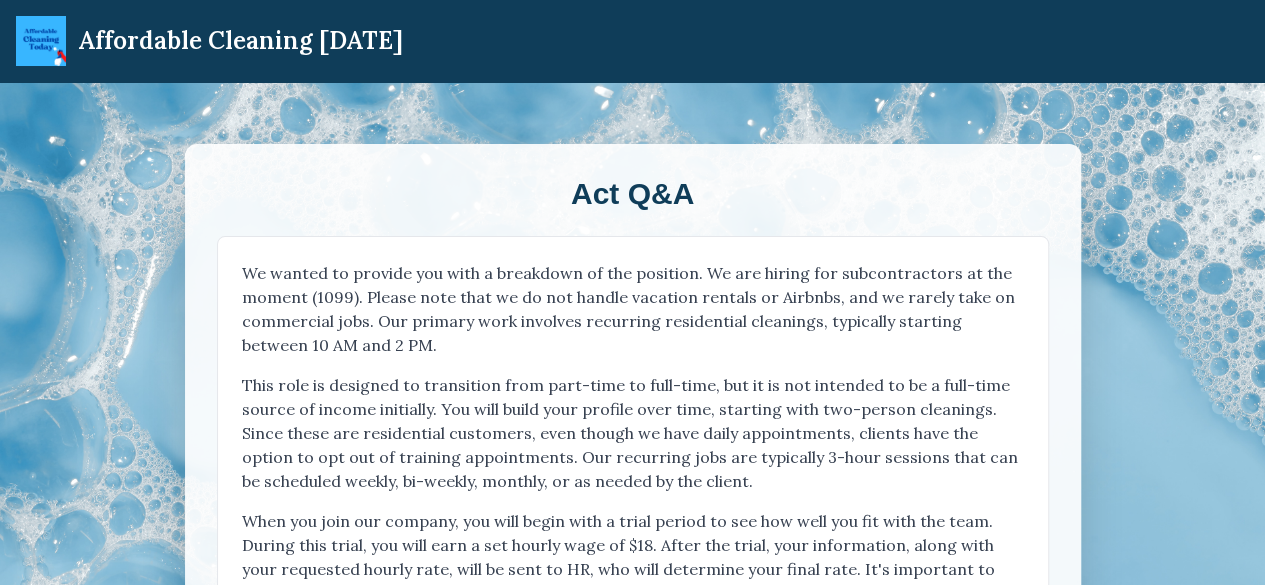 drag, startPoint x: 0, startPoint y: 0, endPoint x: 481, endPoint y: 103, distance: 491.90445 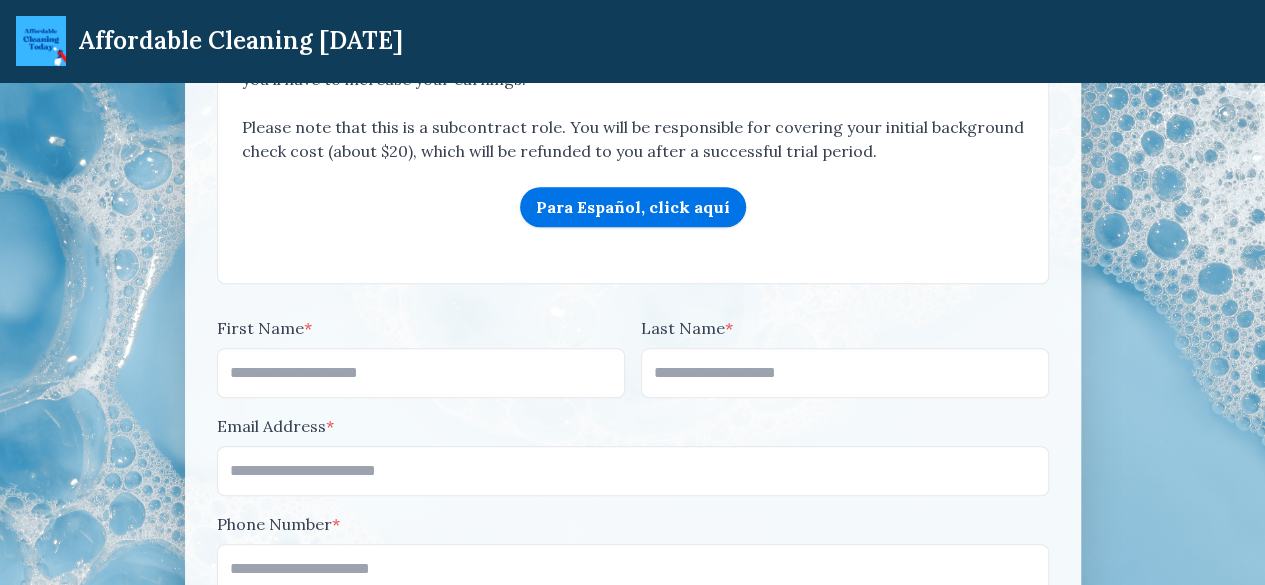 scroll, scrollTop: 552, scrollLeft: 0, axis: vertical 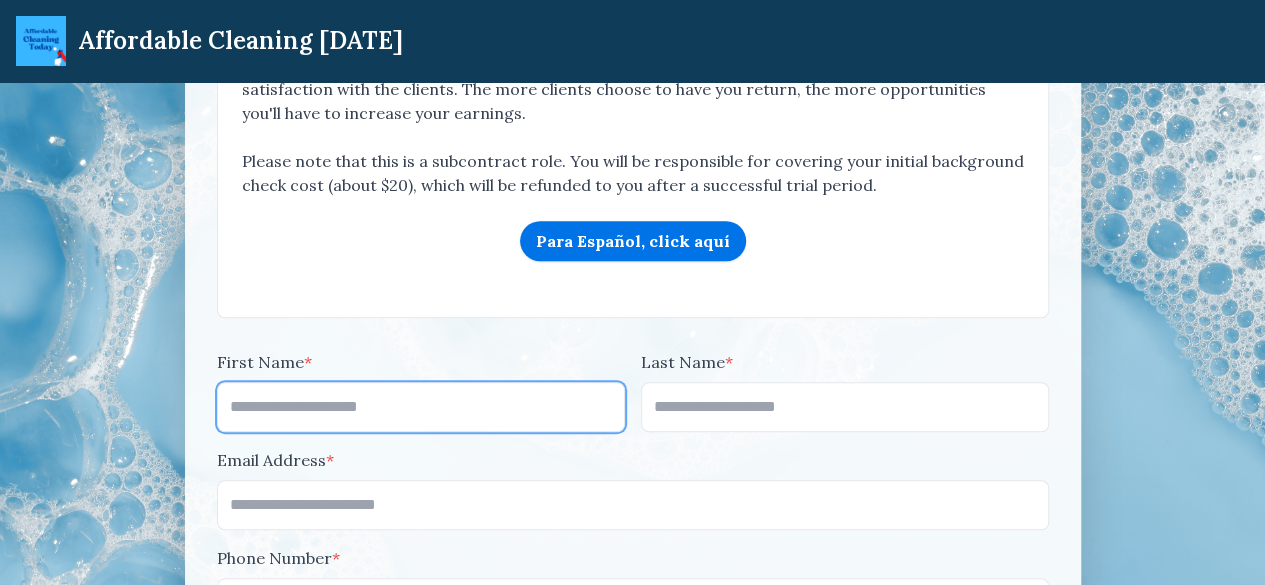 click on "First Name  *" at bounding box center (421, 407) 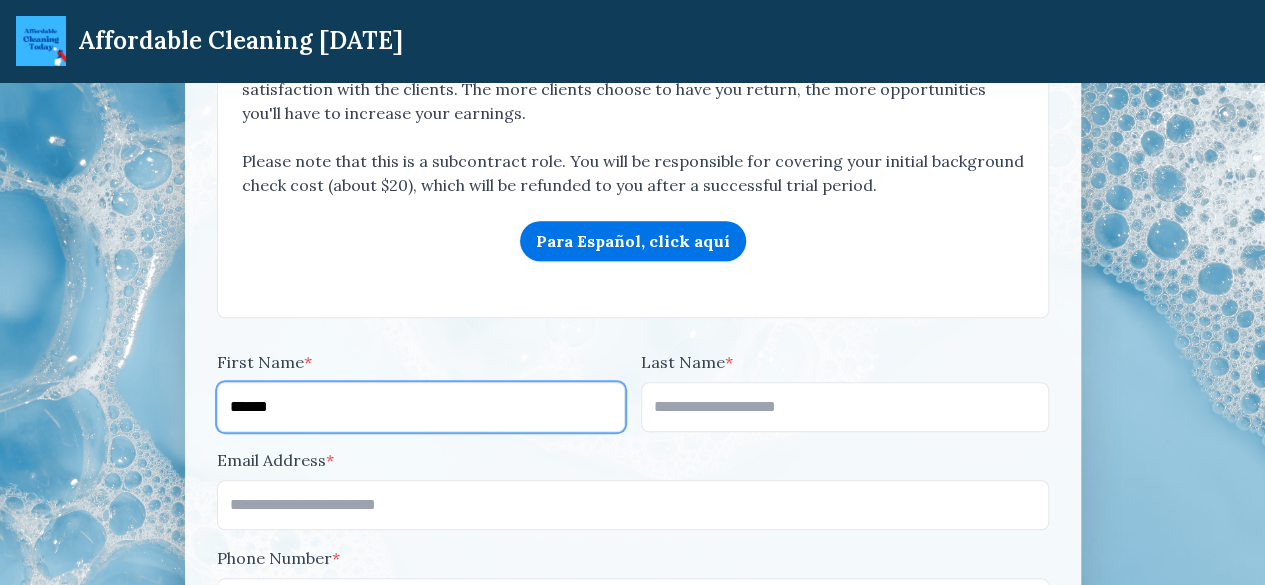 type on "******" 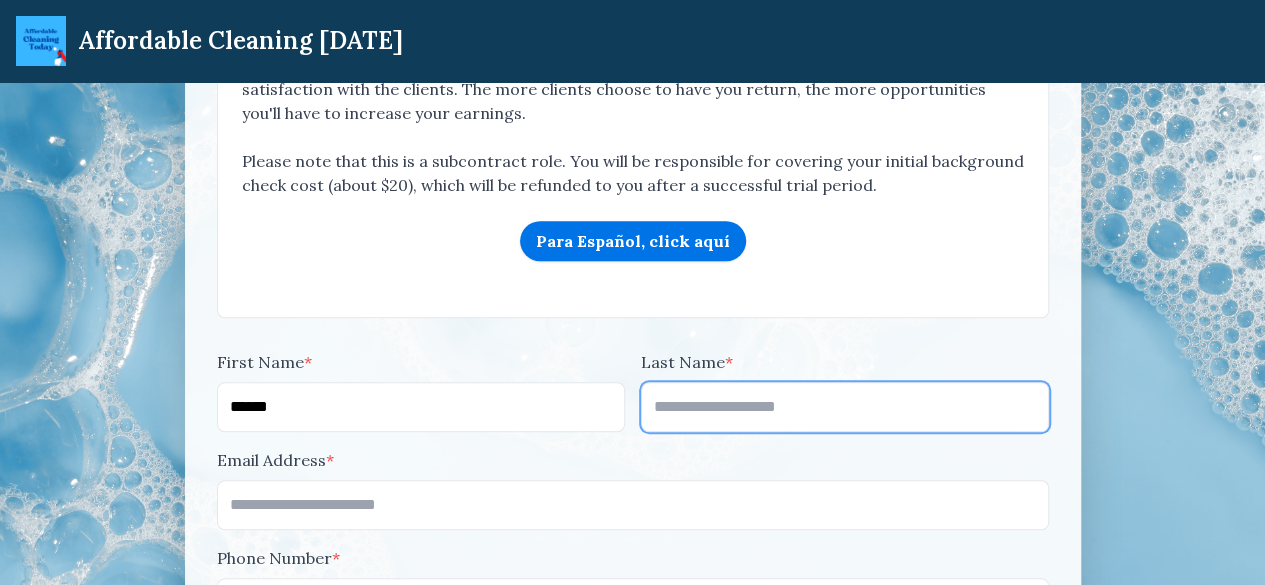 click on "Last Name  *" at bounding box center (845, 407) 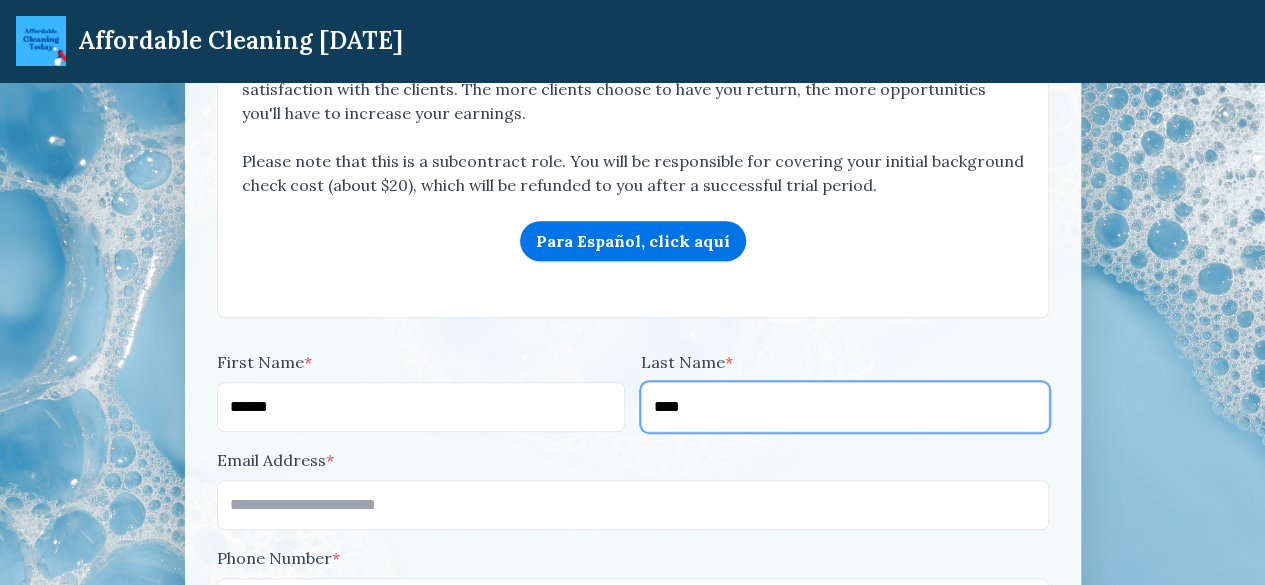 type on "****" 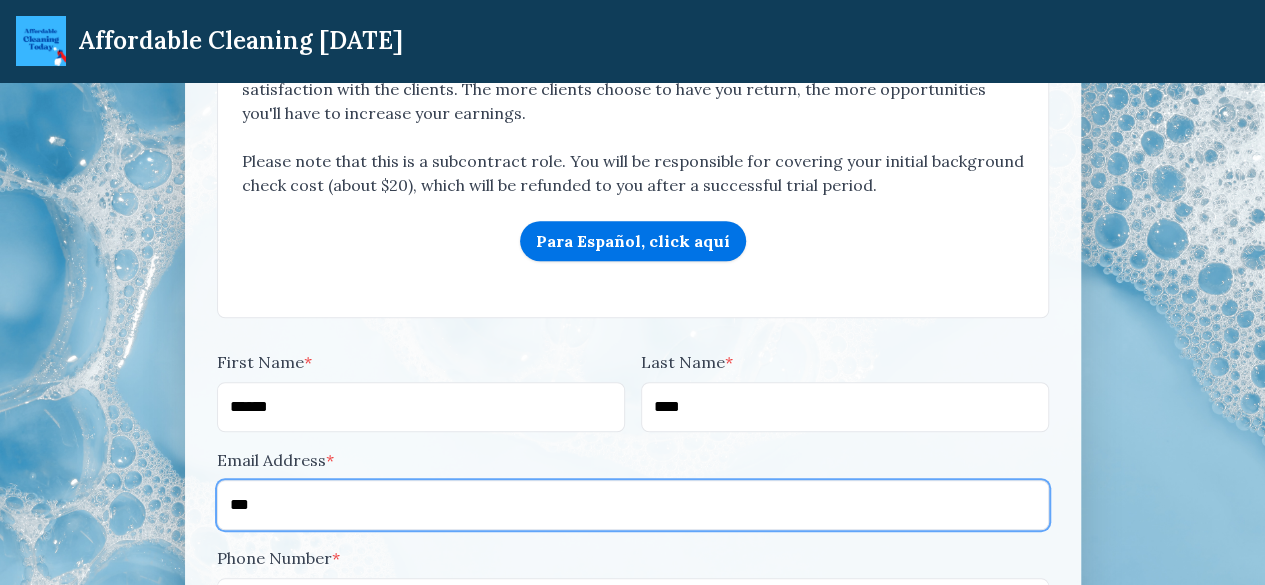 type on "**********" 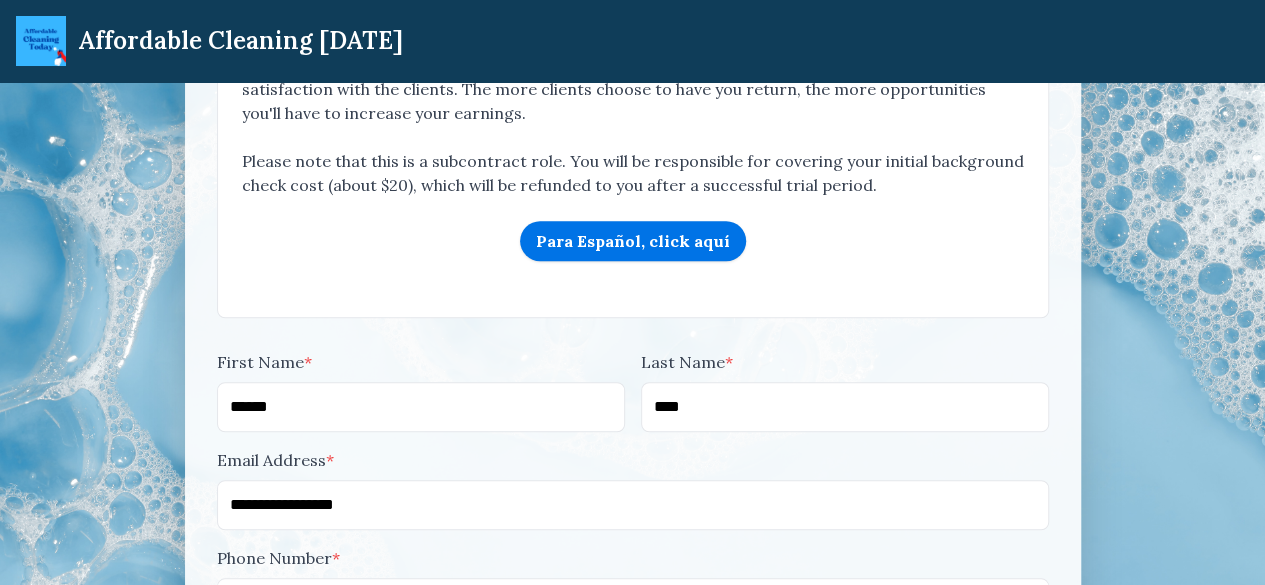 click on "Affordable Cleaning [DATE] Act Q&A We wanted to provide you with a breakdown of the position. We are hiring for subcontractors at the moment (1099). Please note that we do not handle vacation rentals or Airbnbs, and we rarely take on commercial jobs. Our primary work involves recurring residential cleanings, typically starting between 10 AM and 2 PM. This role is designed to transition from part-time to full-time, but it is not intended to be a full-time source of income initially. You will build your profile over time, starting with two-person cleanings. Since these are residential customers, even though we have daily appointments, clients have the option to opt out of training appointments. Our recurring jobs are typically 3-hour sessions that can be scheduled weekly, bi-weekly, monthly, or as needed by the client. Please note that this is a subcontract role. You will be responsible for covering your initial background check cost (about $20), which will be refunded to you after a successful trial period. * *" at bounding box center [632, 2866] 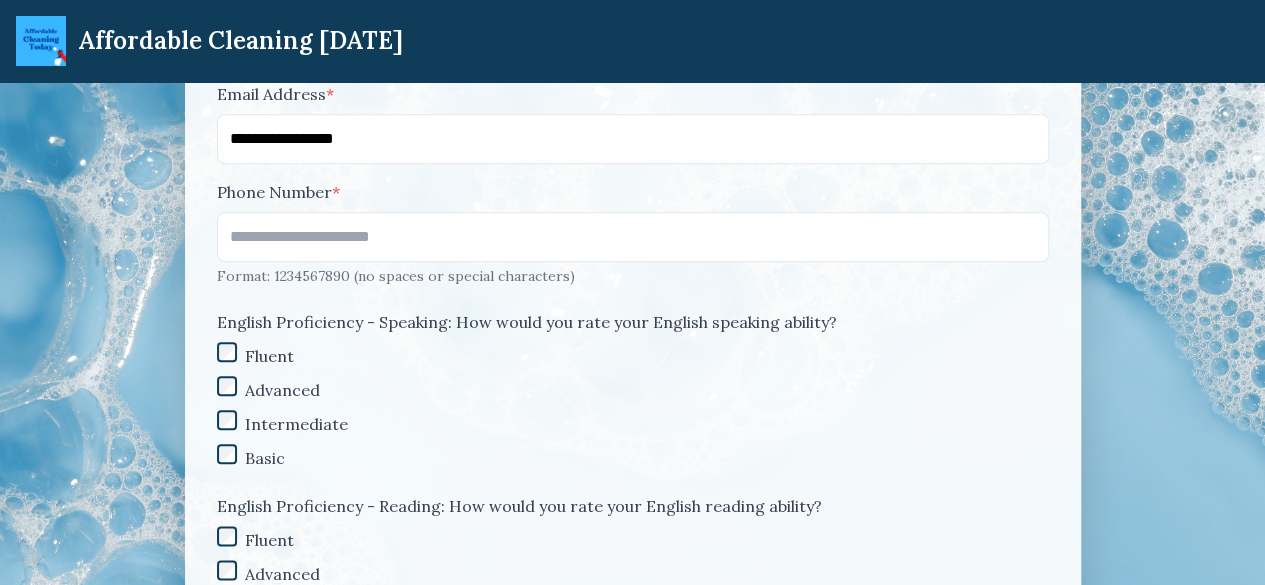scroll, scrollTop: 952, scrollLeft: 0, axis: vertical 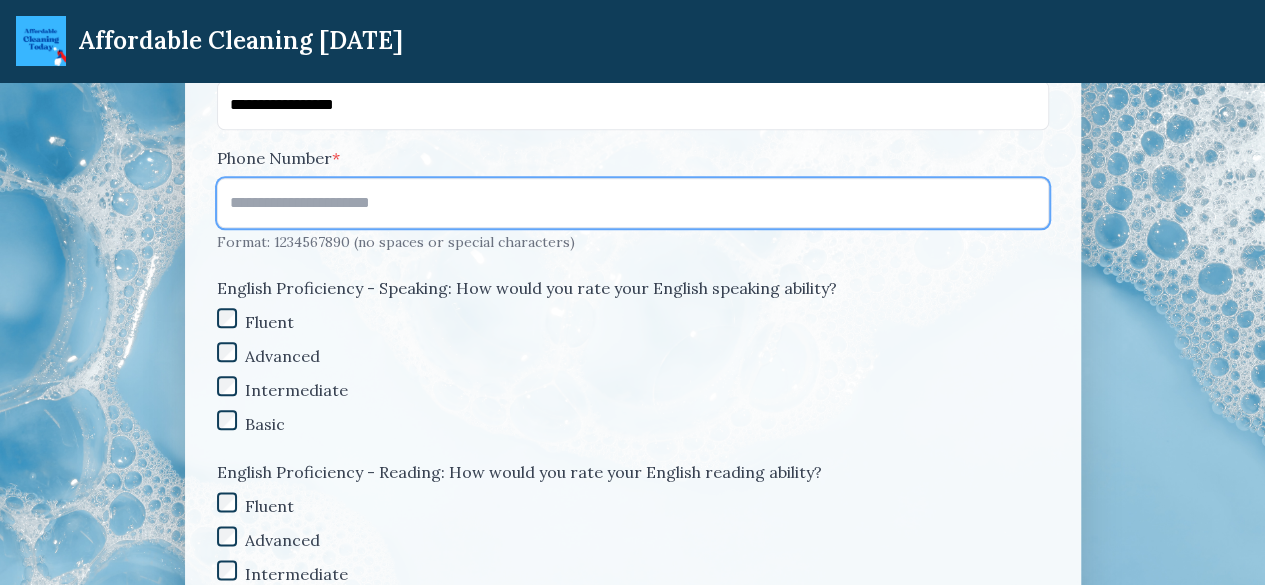 click on "Phone Number  *" at bounding box center [633, 203] 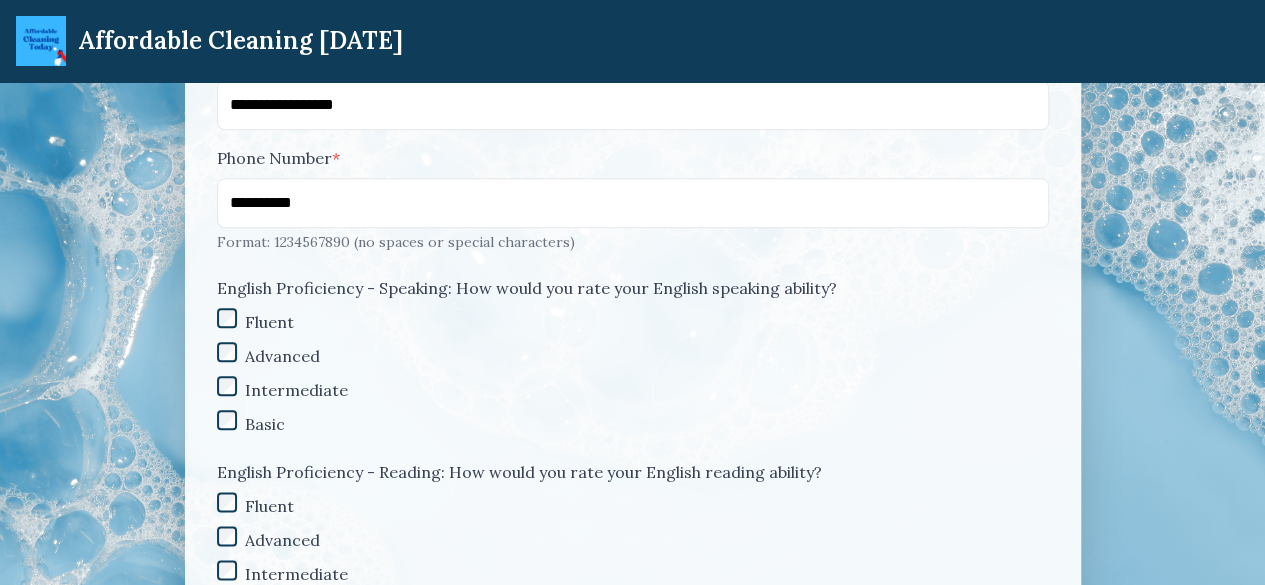 click on "Fluent" at bounding box center [269, 322] 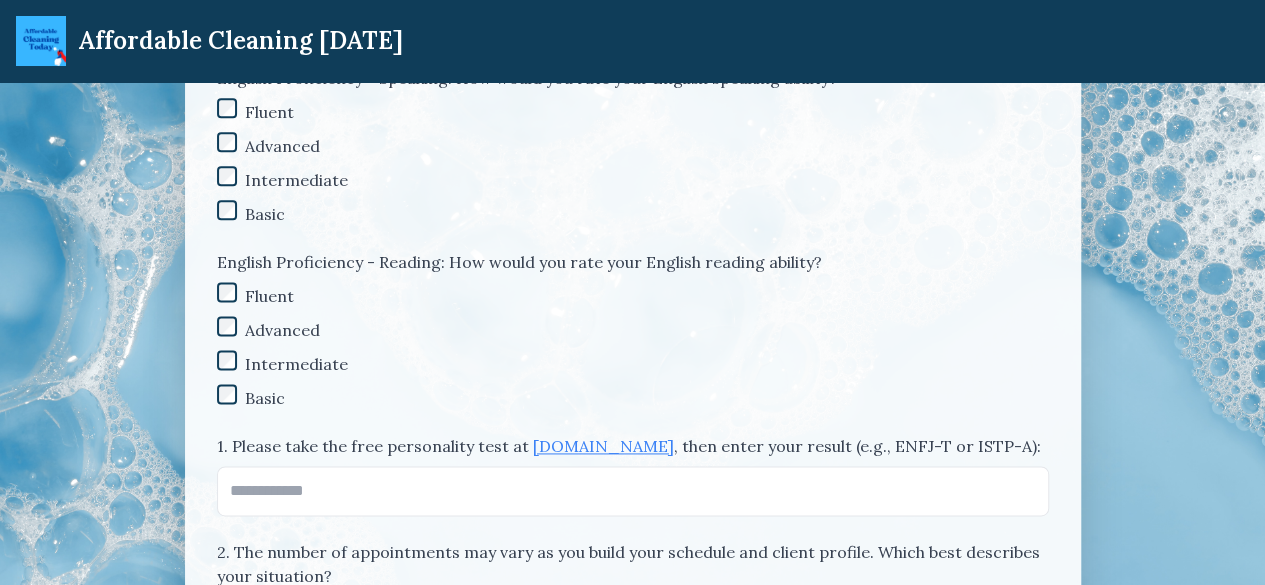 scroll, scrollTop: 1166, scrollLeft: 0, axis: vertical 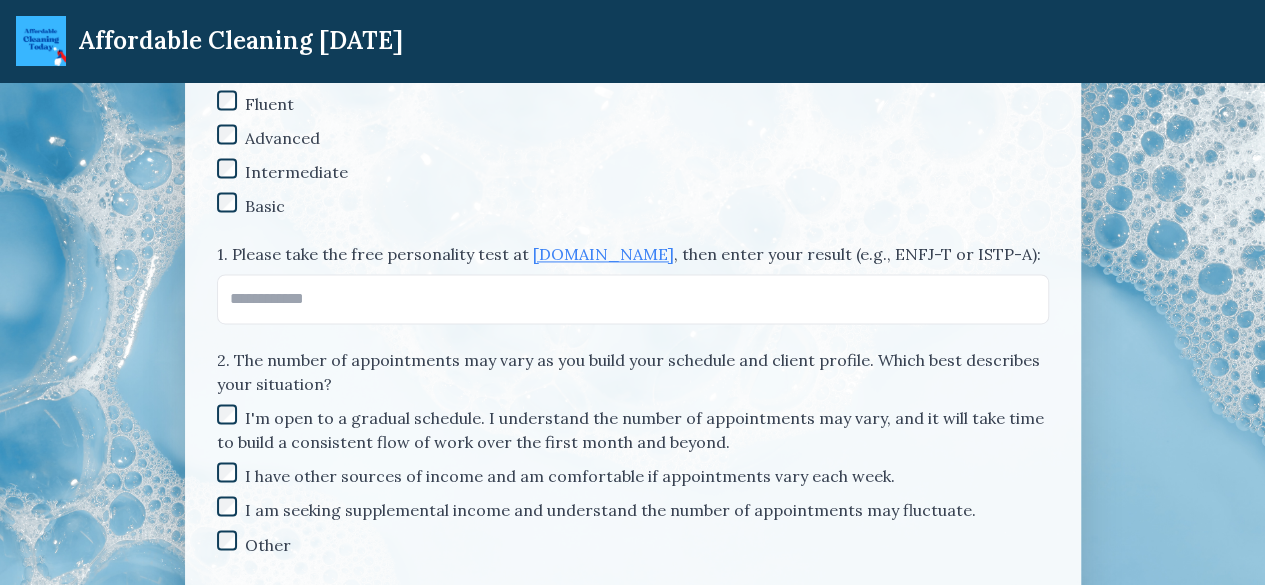 click on "[DOMAIN_NAME]" at bounding box center [603, 254] 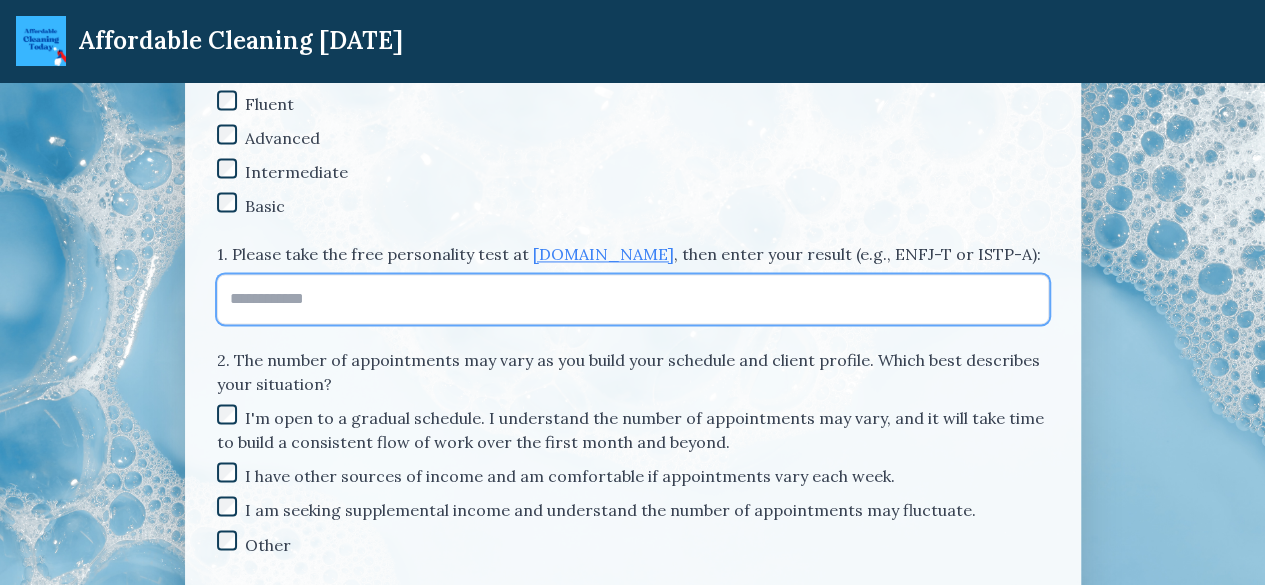 click on "1. Please take the free personality test at   [DOMAIN_NAME] , then enter your result (e.g., ENFJ-T or ISTP-A):" at bounding box center [633, 299] 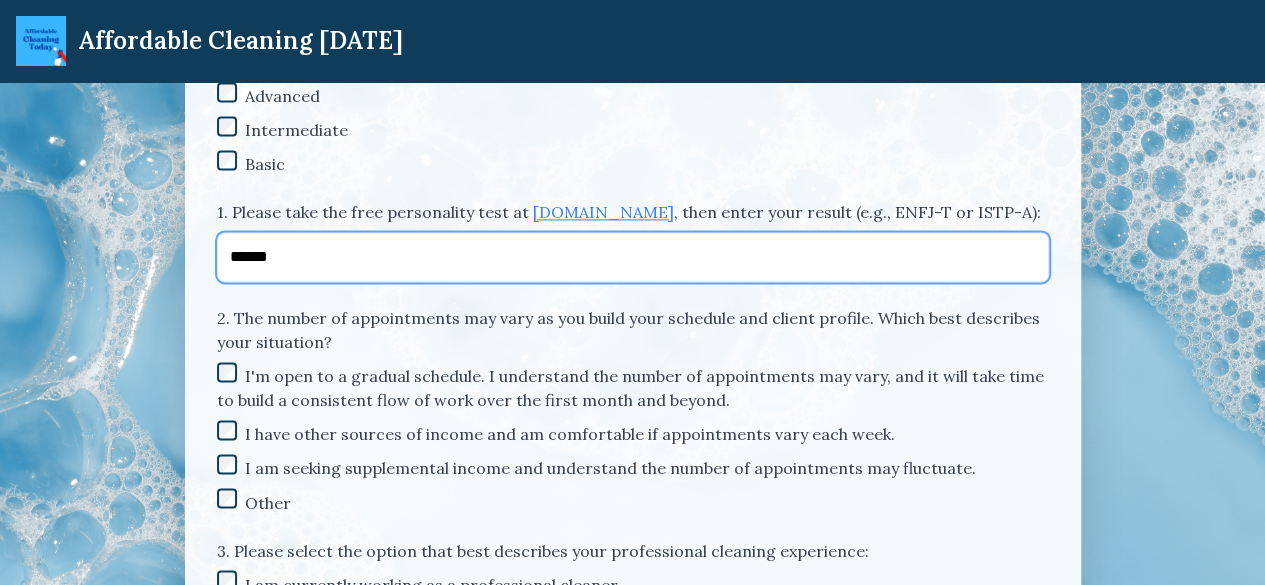 scroll, scrollTop: 1396, scrollLeft: 0, axis: vertical 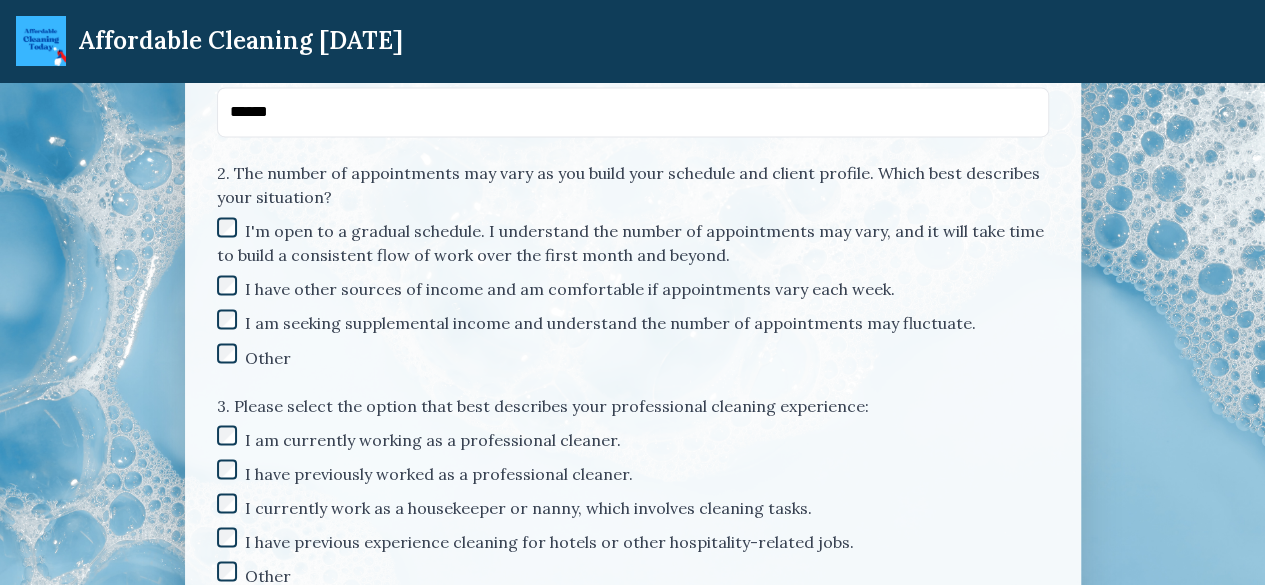 click on "I'm open to a gradual schedule. I understand the number of appointments may vary, and it will take time to build a consistent flow of work over the first month and beyond." at bounding box center [633, 242] 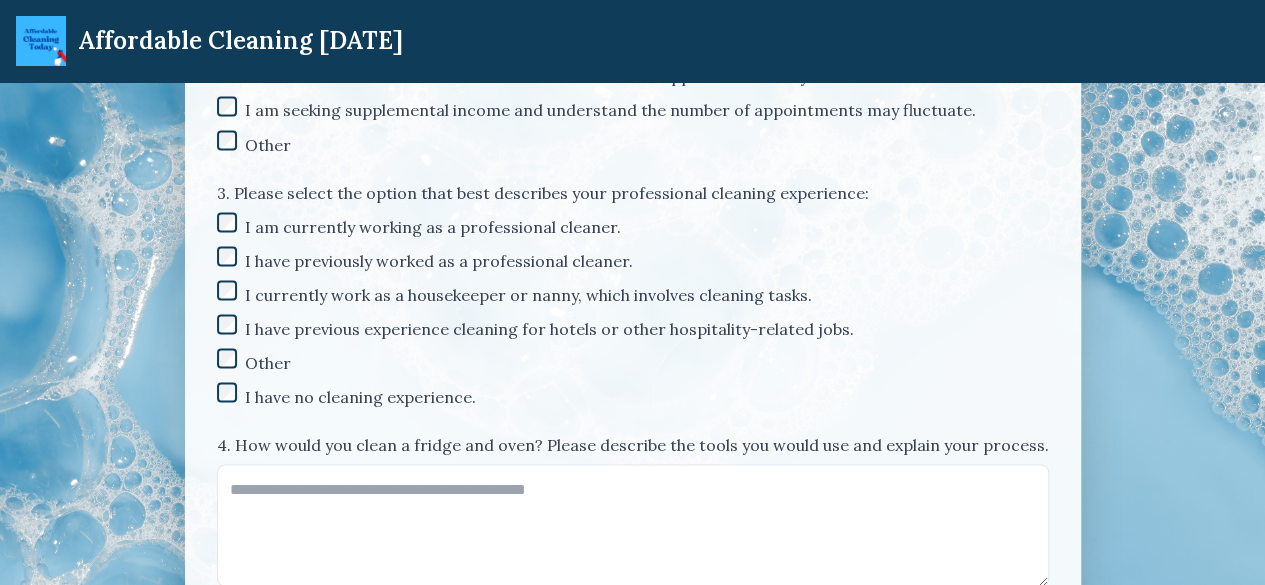 scroll, scrollTop: 1754, scrollLeft: 0, axis: vertical 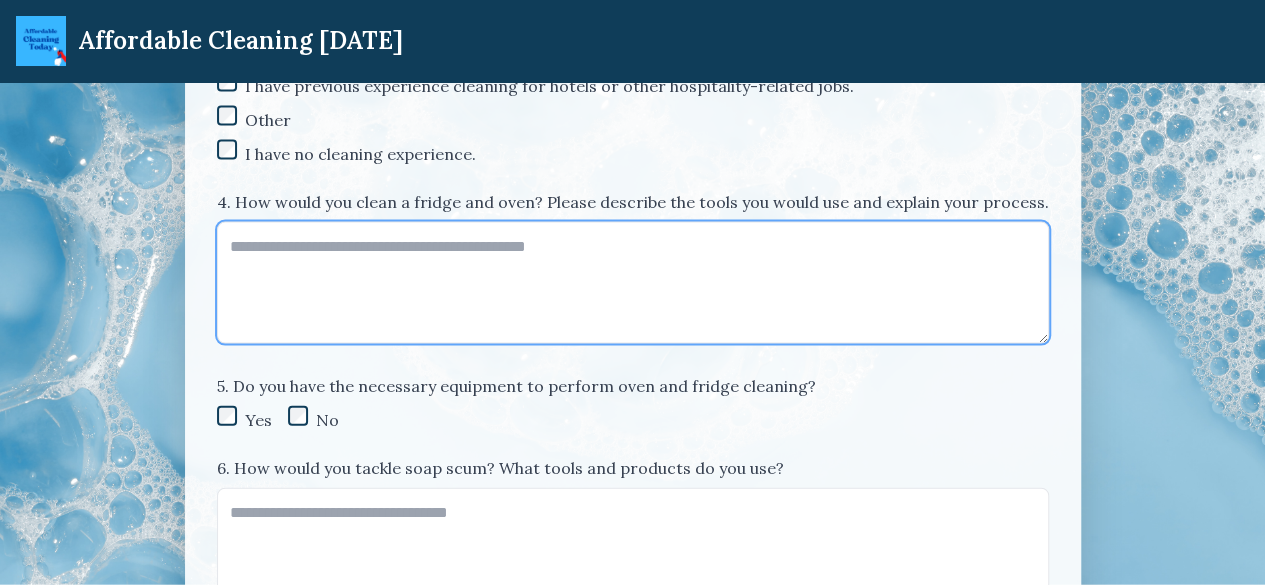 click on "4. How would you clean a fridge and oven? Please describe the tools you would use and explain your process." at bounding box center (633, 283) 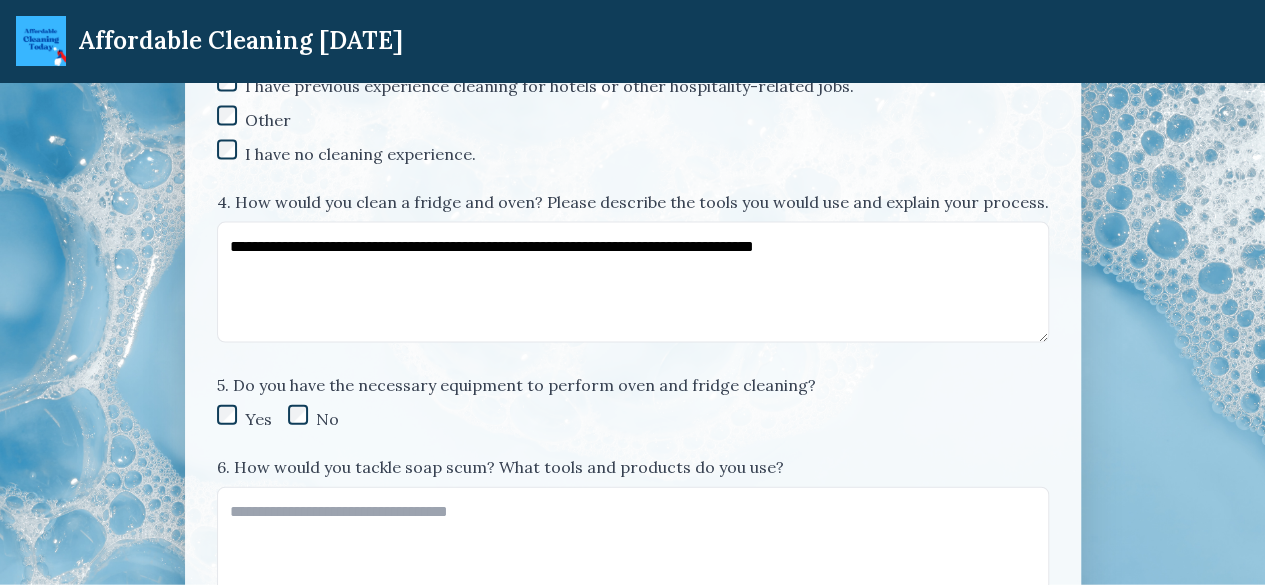 click on "**********" at bounding box center (633, 1848) 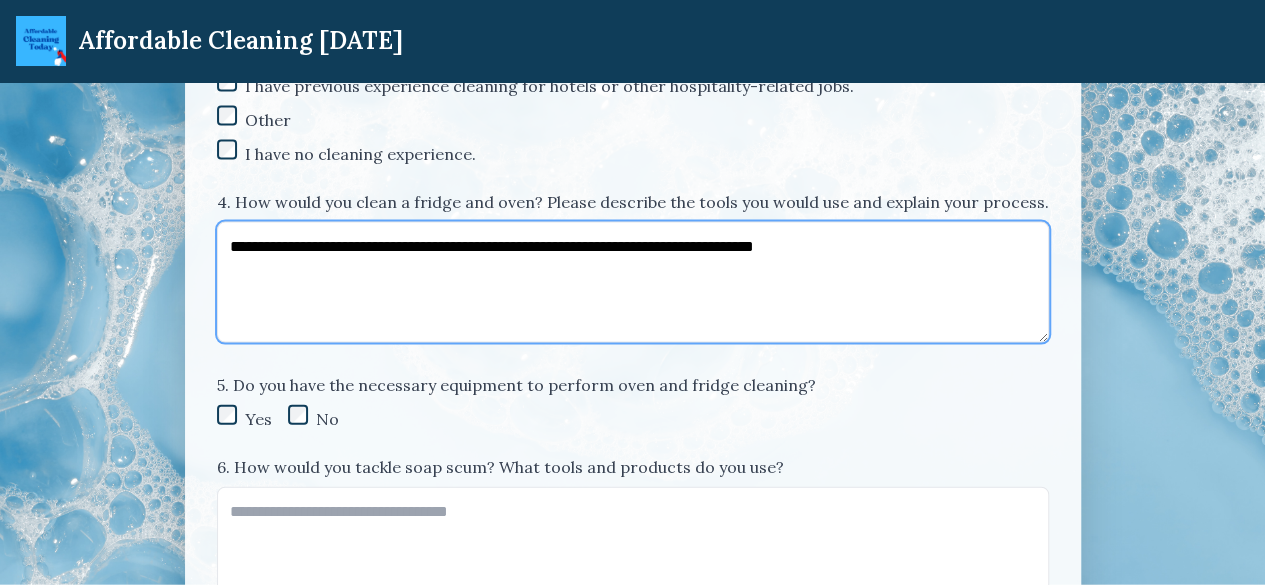 click on "**********" at bounding box center (633, 282) 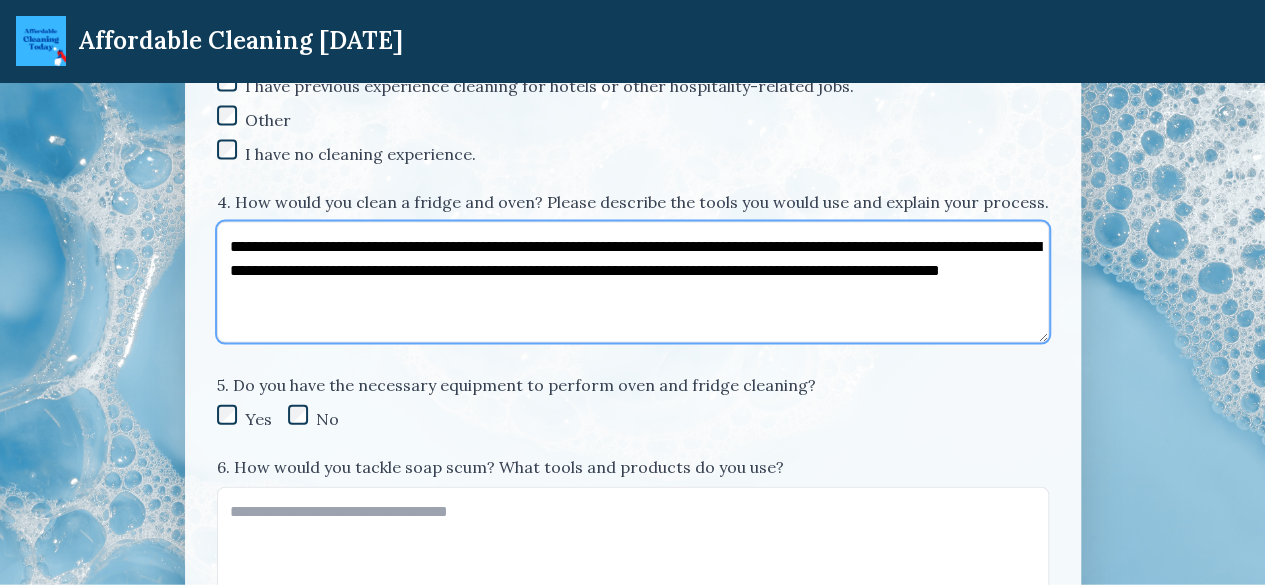 click on "**********" at bounding box center (633, 282) 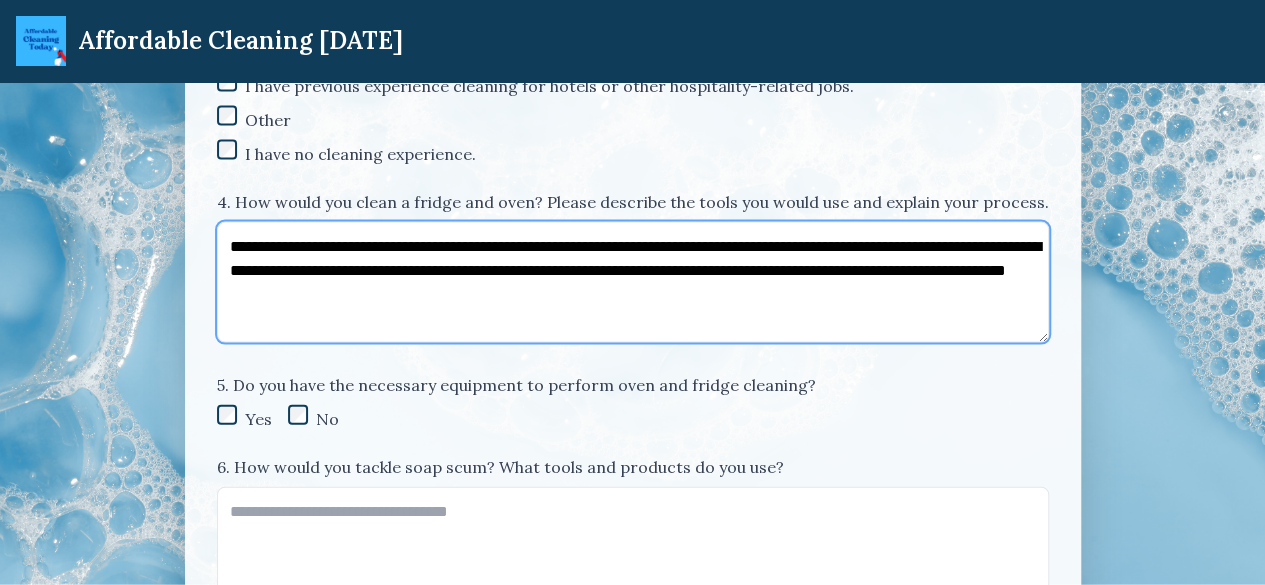click on "**********" at bounding box center [633, 282] 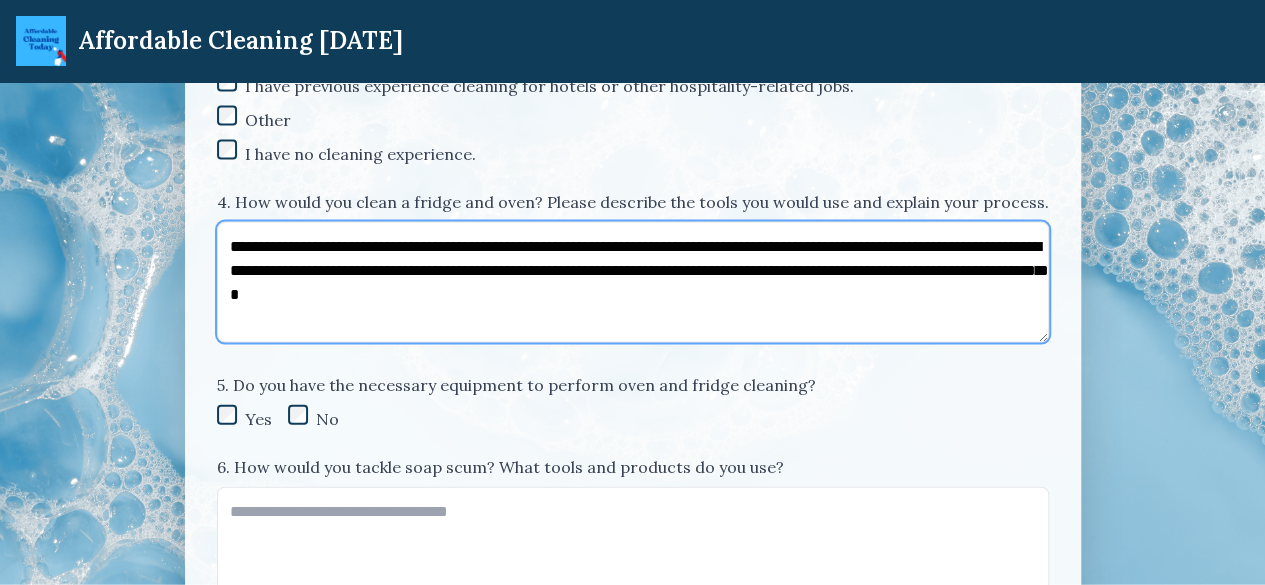 click on "**********" at bounding box center (633, 282) 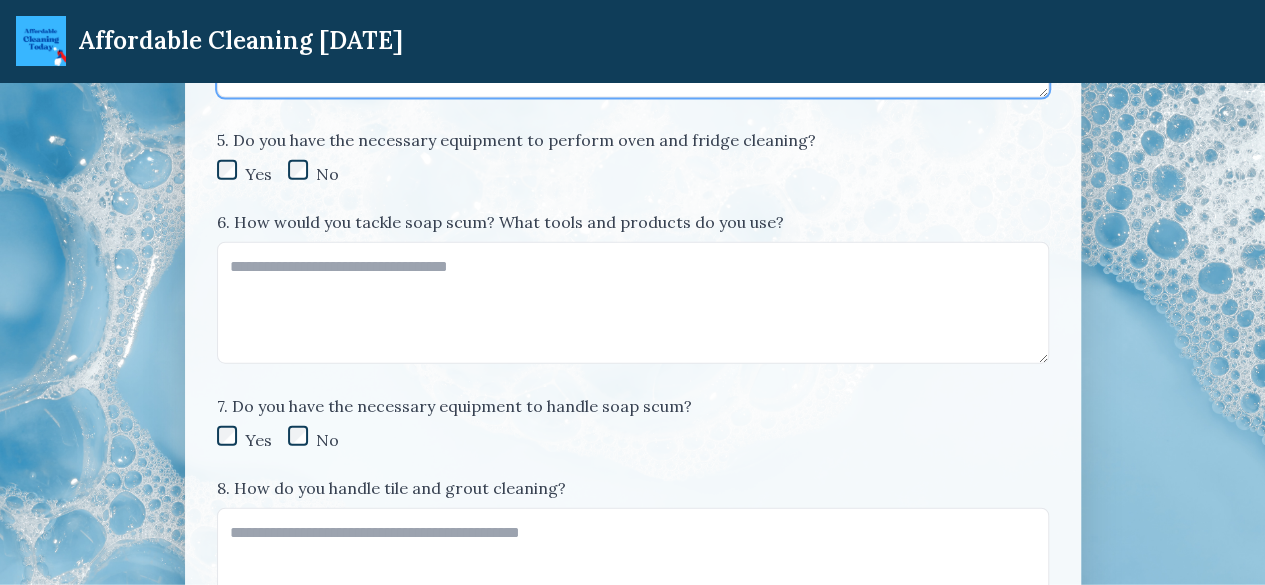 scroll, scrollTop: 2274, scrollLeft: 0, axis: vertical 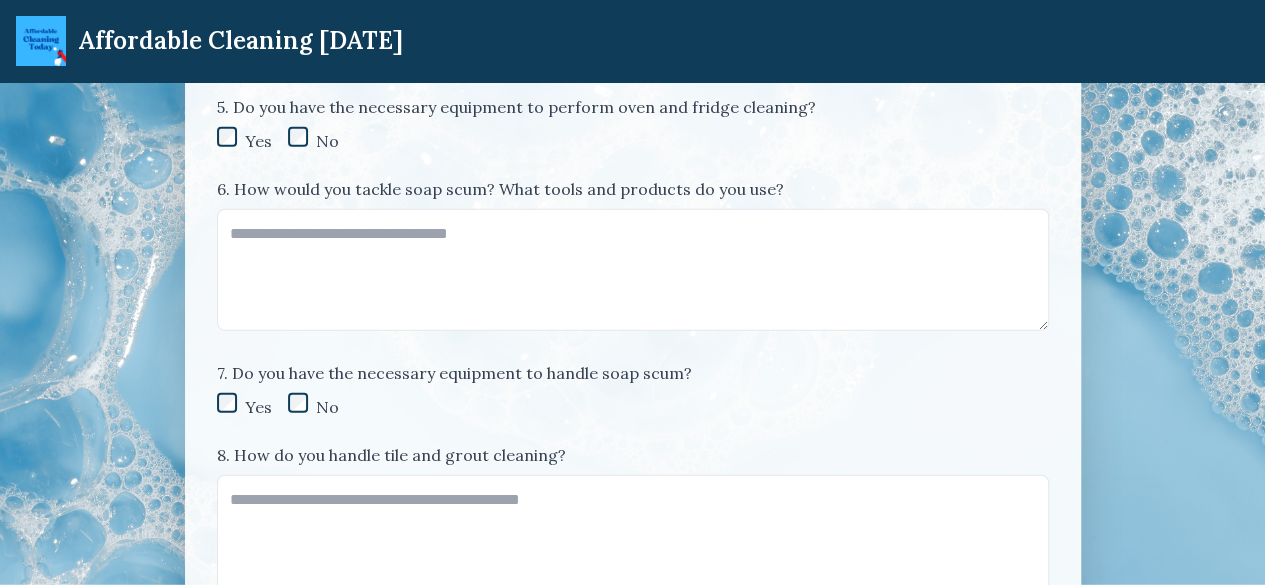 type on "**********" 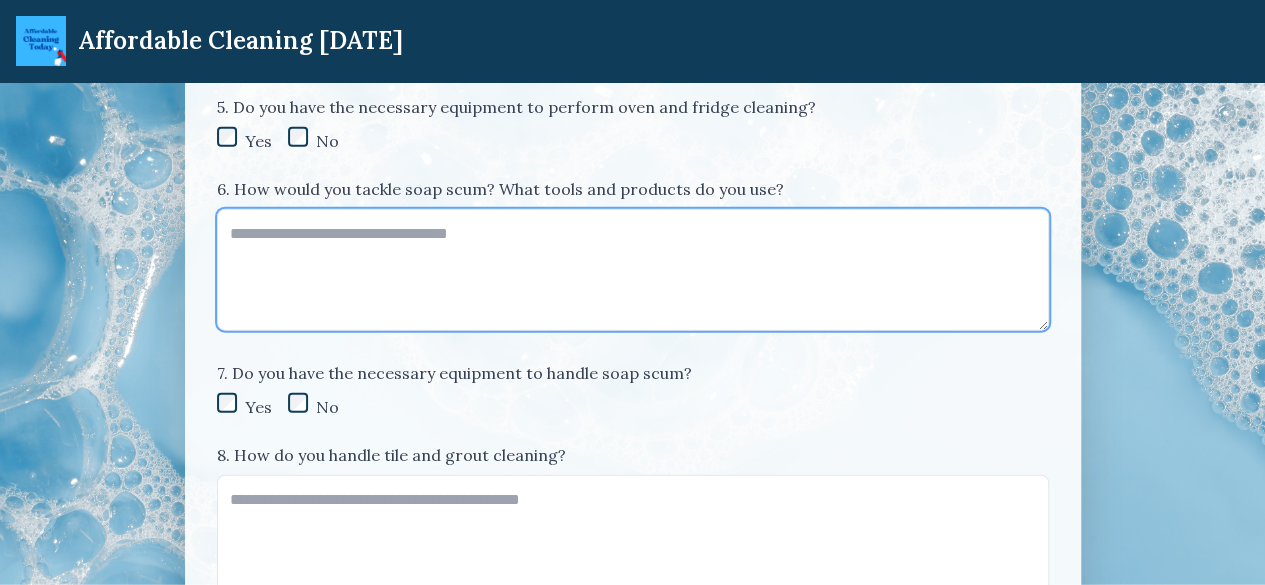 click on "6. How would you tackle soap scum? What tools and products do you use?" at bounding box center (633, 270) 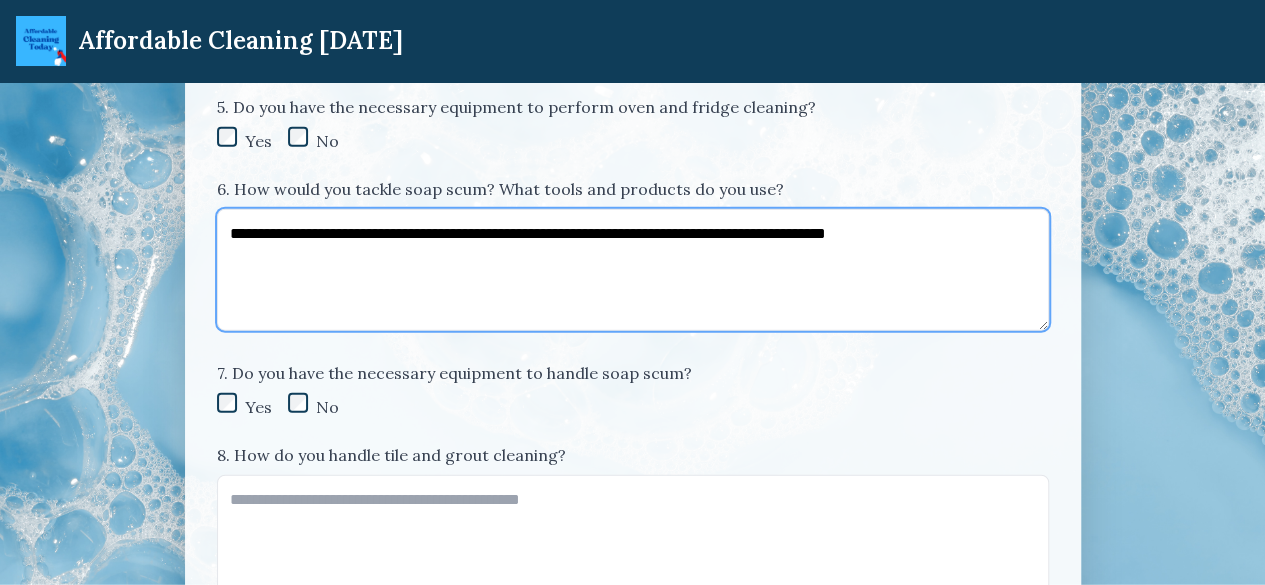 drag, startPoint x: 541, startPoint y: 248, endPoint x: 492, endPoint y: 248, distance: 49 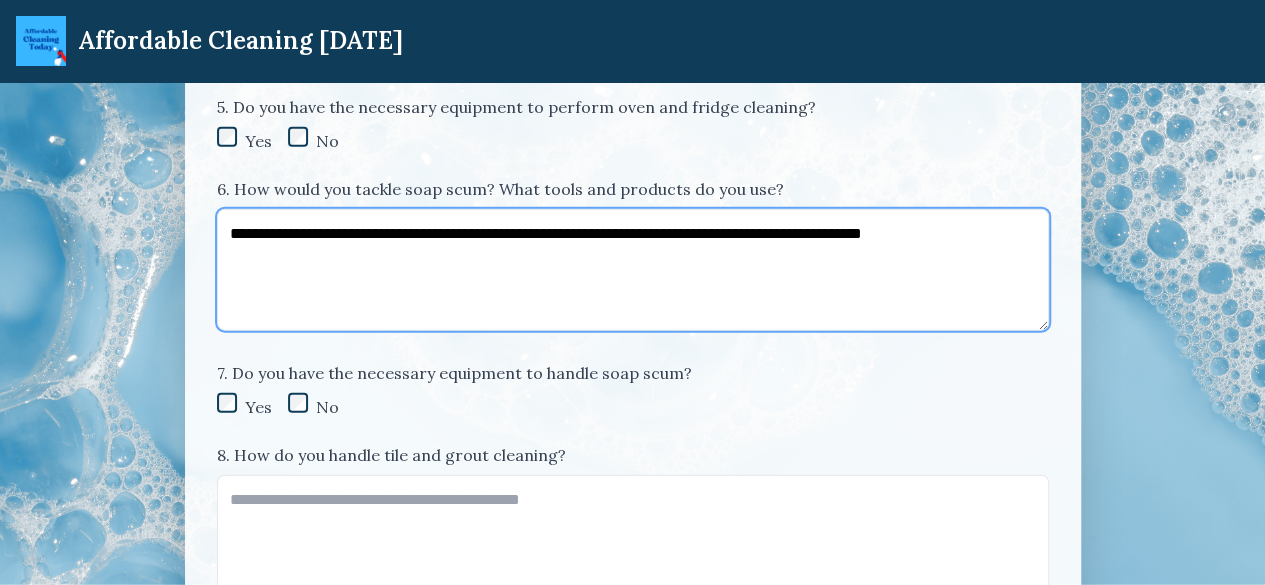 click on "**********" at bounding box center [633, 269] 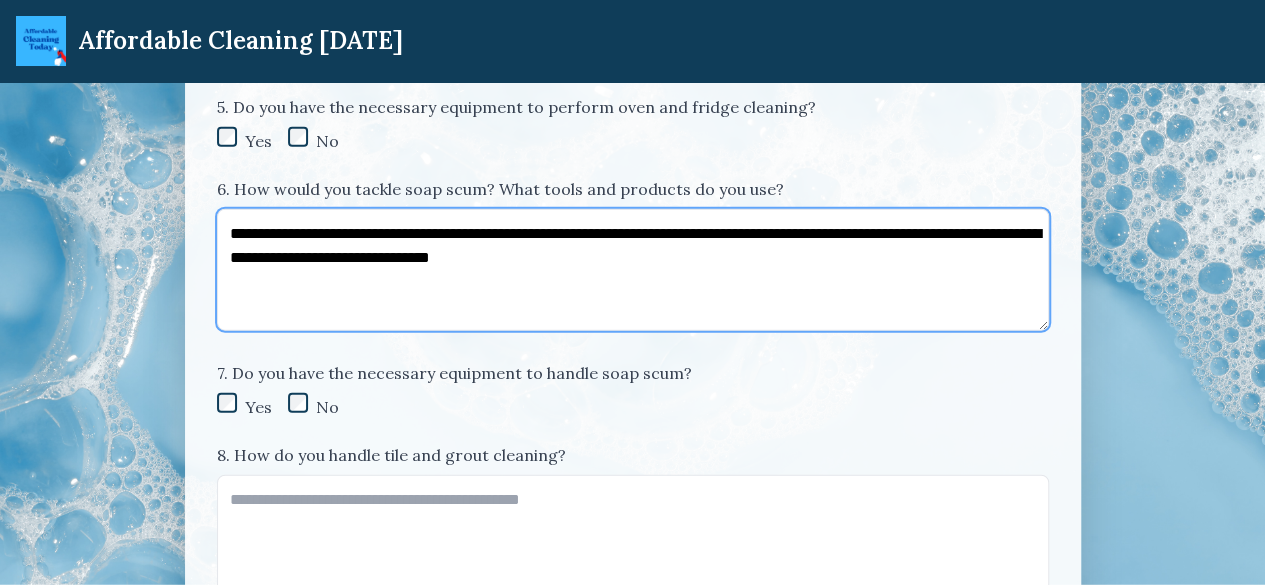 drag, startPoint x: 737, startPoint y: 265, endPoint x: 459, endPoint y: 271, distance: 278.06473 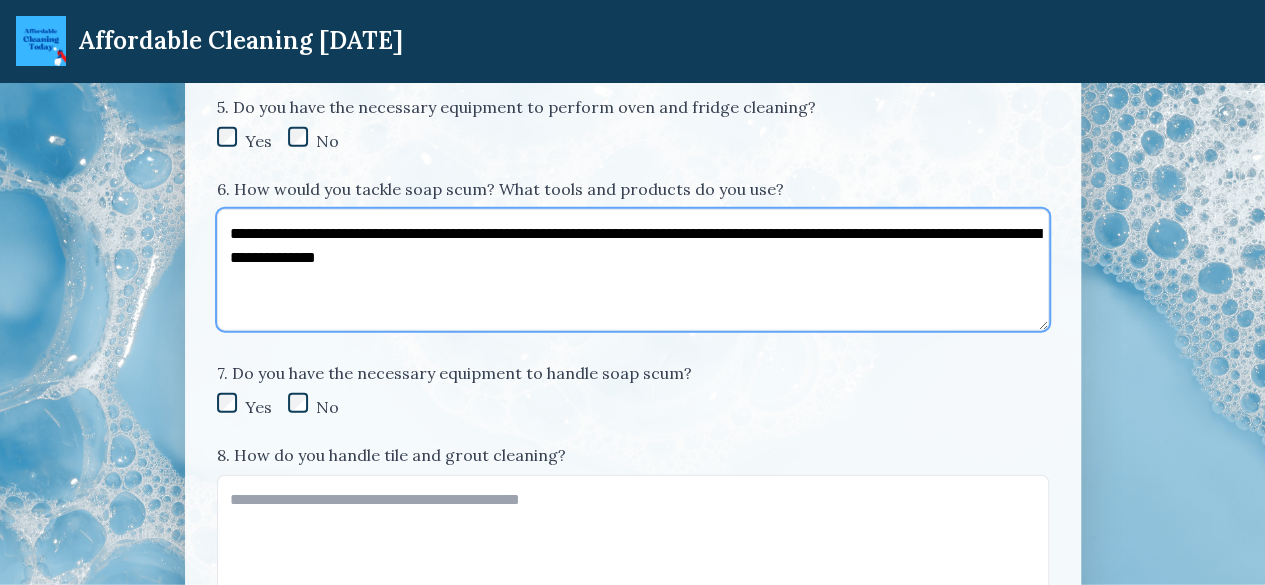 click on "**********" at bounding box center (633, 269) 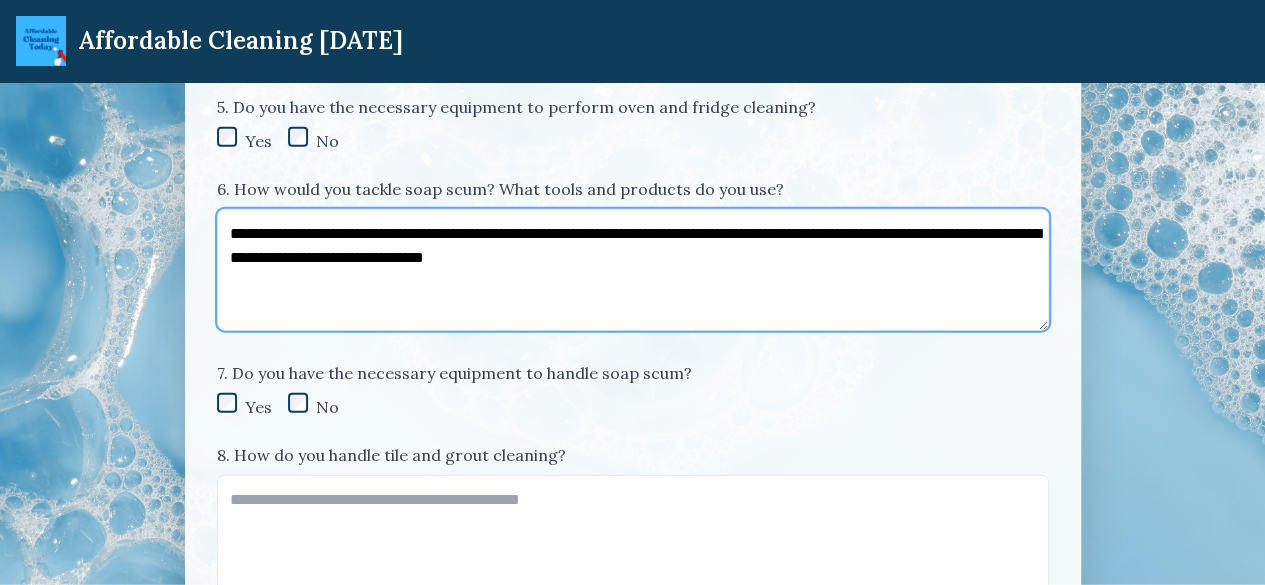 click on "**********" at bounding box center (633, 269) 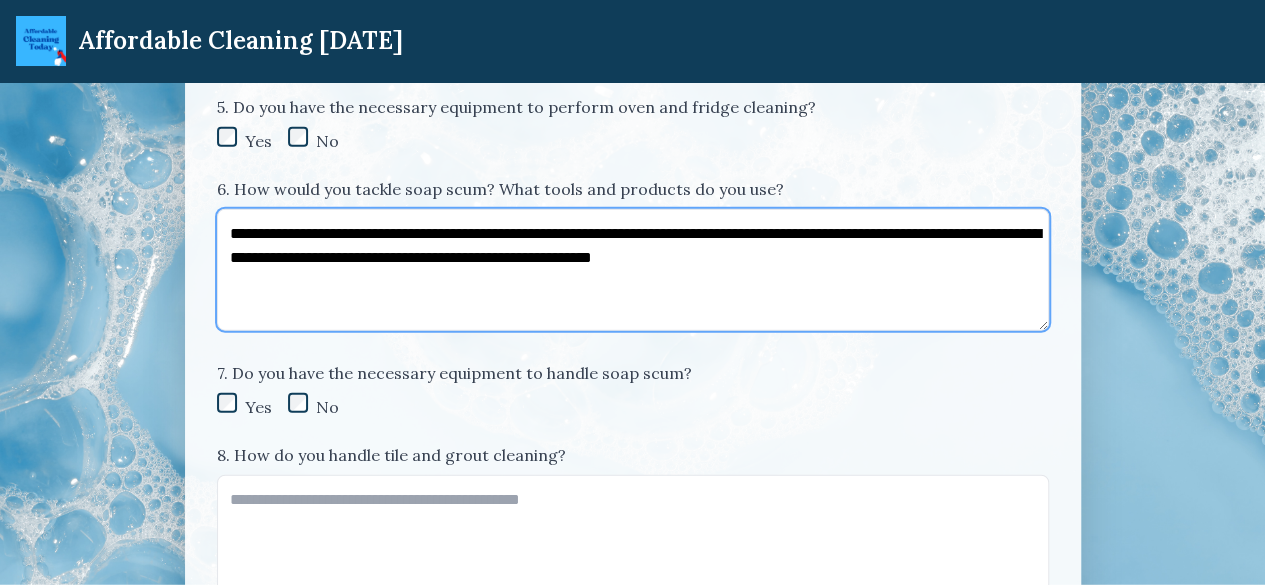 type on "**********" 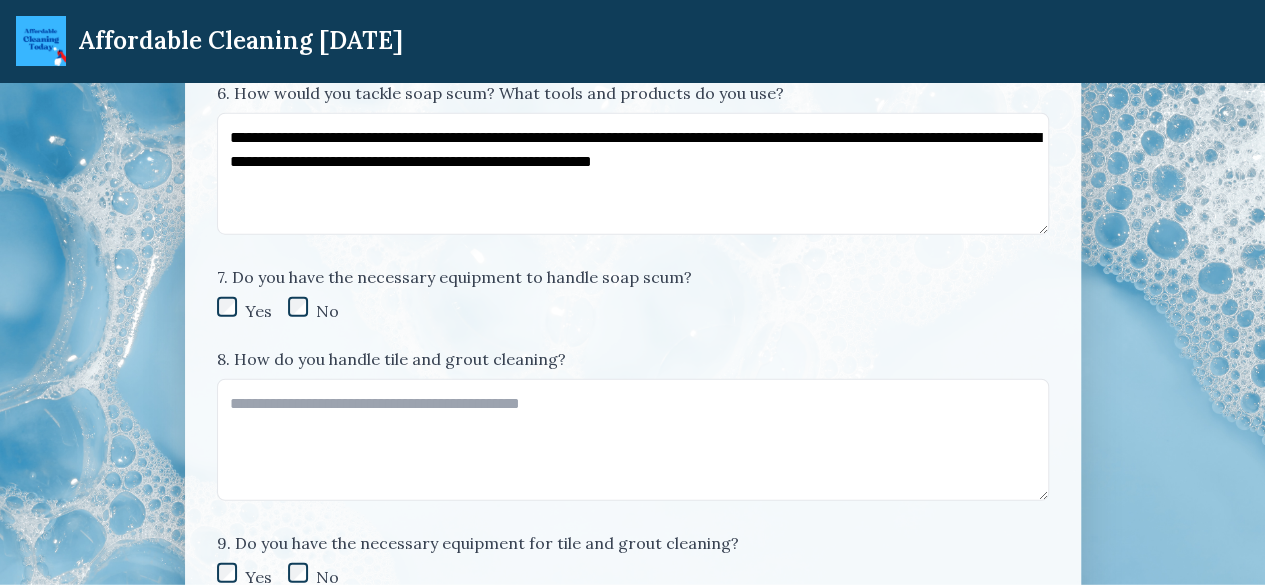 scroll, scrollTop: 2345, scrollLeft: 0, axis: vertical 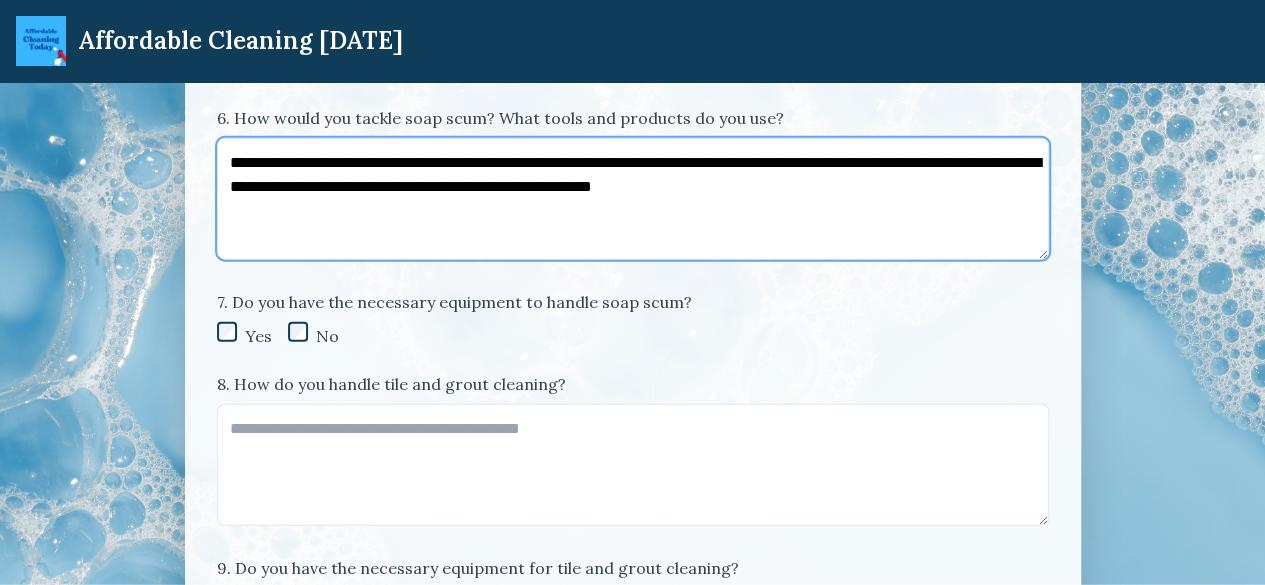 drag, startPoint x: 967, startPoint y: 203, endPoint x: 224, endPoint y: 175, distance: 743.5274 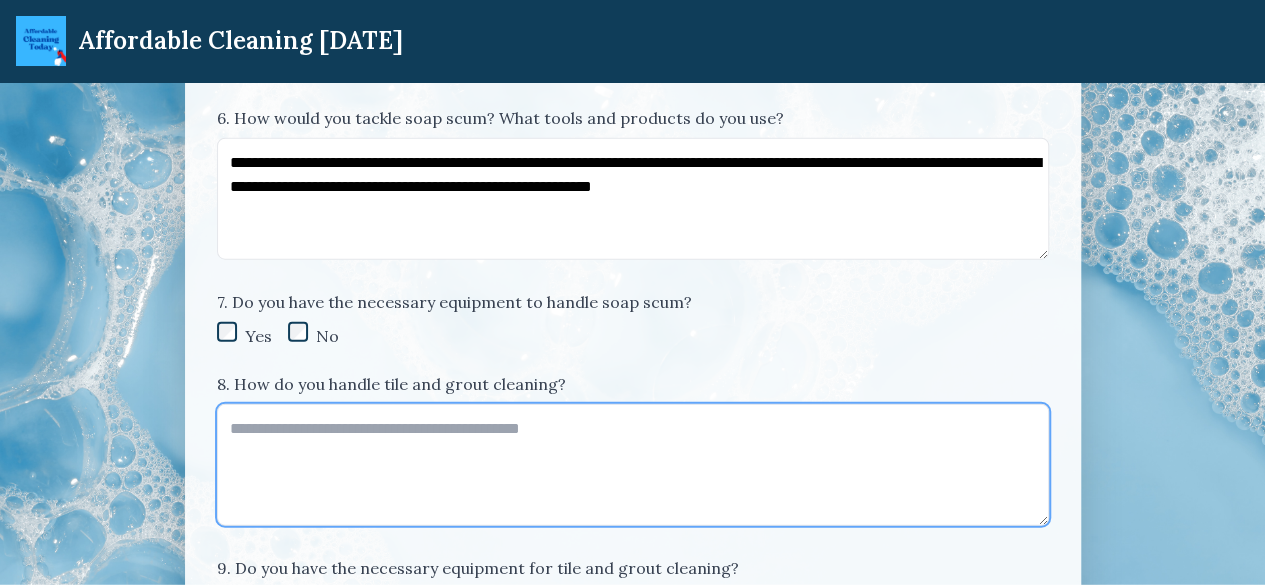 click on "8. How do you handle tile and grout cleaning?" at bounding box center [633, 465] 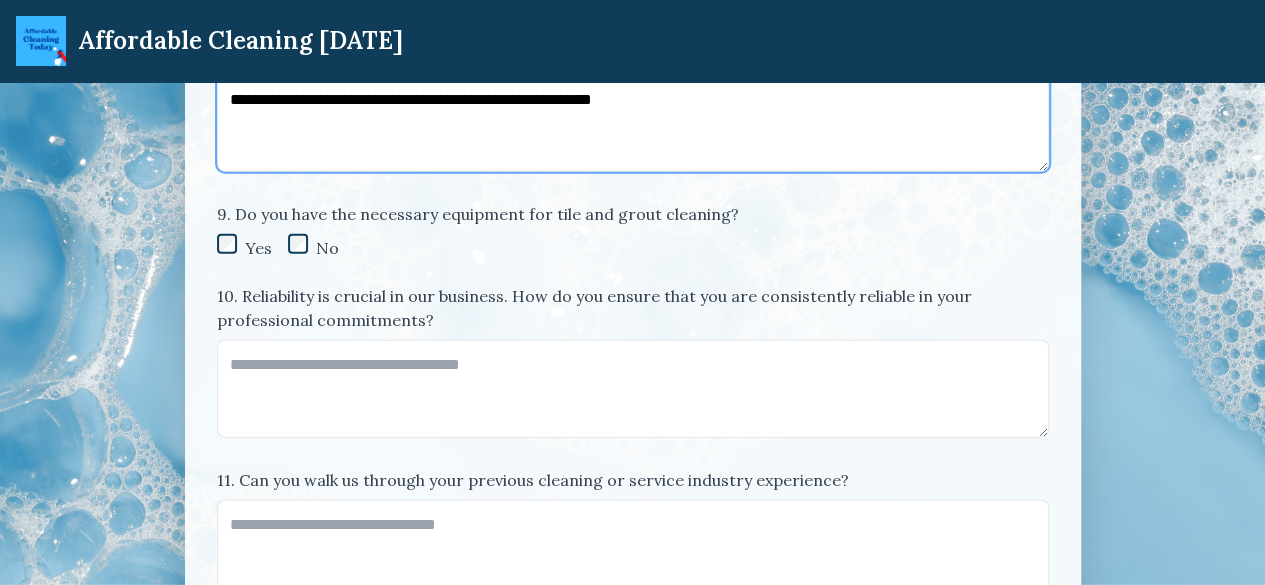 scroll, scrollTop: 2823, scrollLeft: 0, axis: vertical 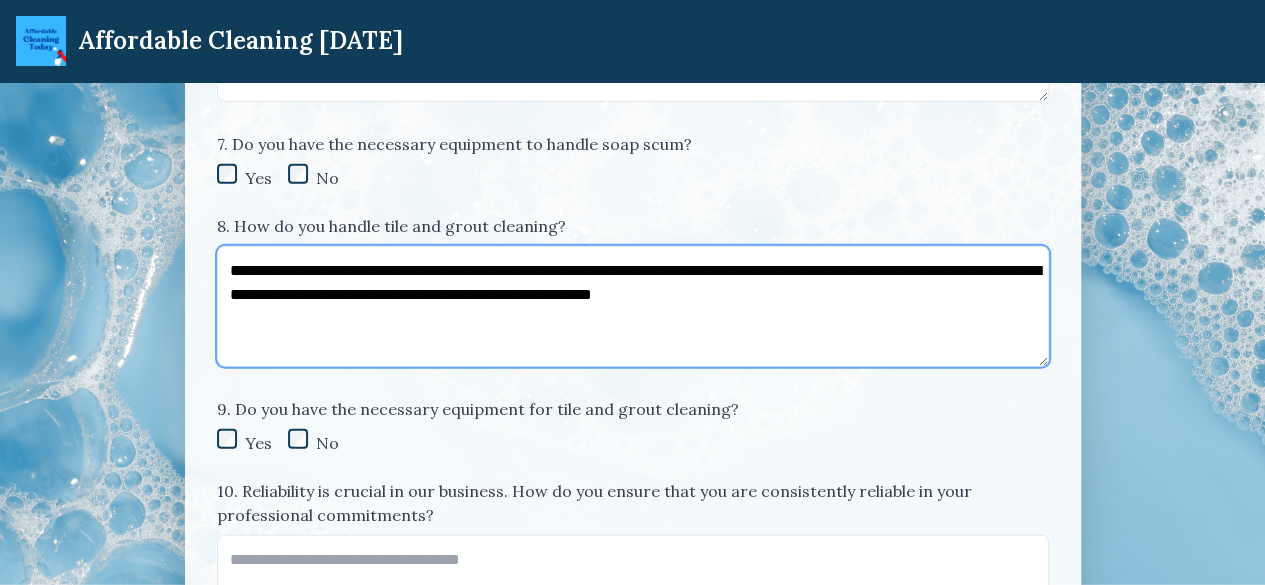click on "**********" at bounding box center (633, 306) 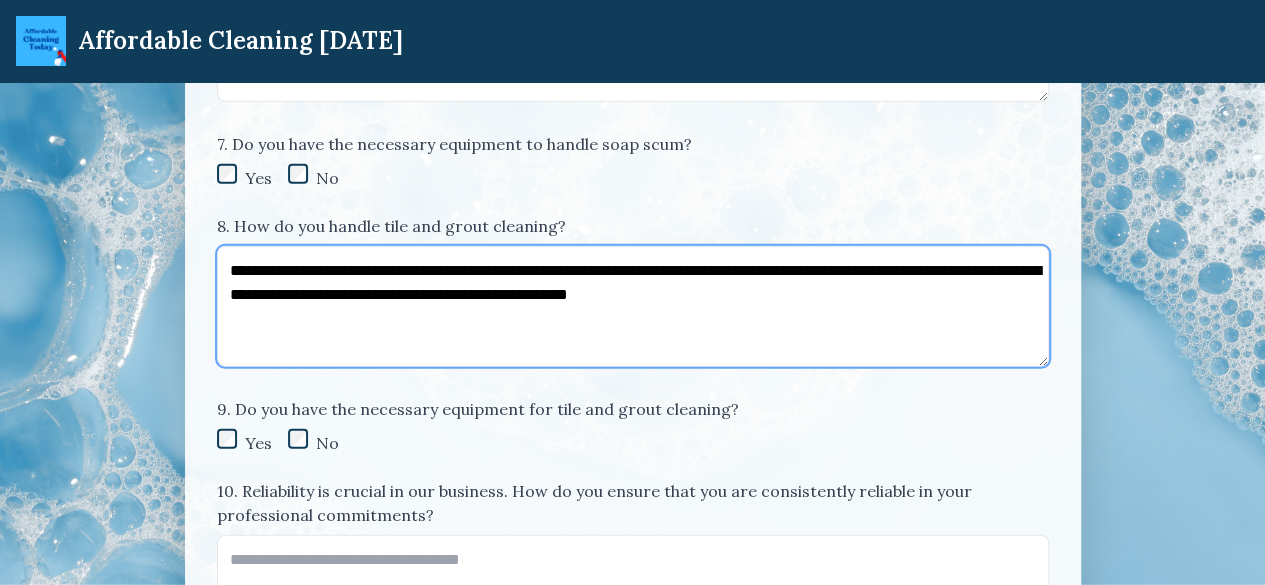 drag, startPoint x: 944, startPoint y: 282, endPoint x: 828, endPoint y: 277, distance: 116.10771 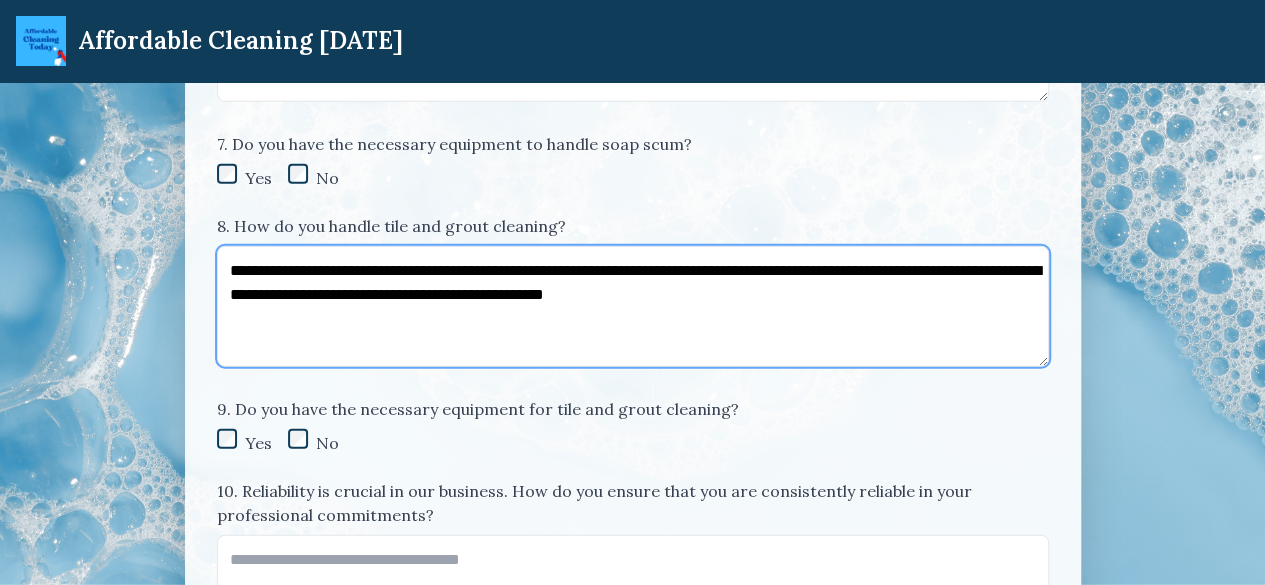 drag, startPoint x: 603, startPoint y: 306, endPoint x: 472, endPoint y: 304, distance: 131.01526 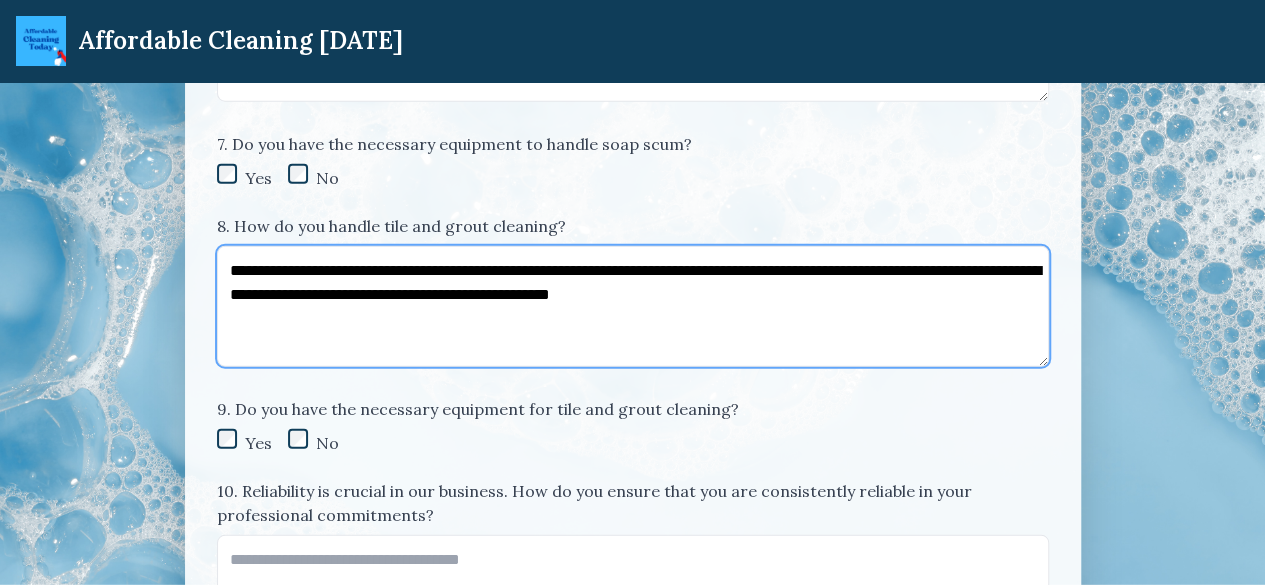 click on "**********" at bounding box center (633, 306) 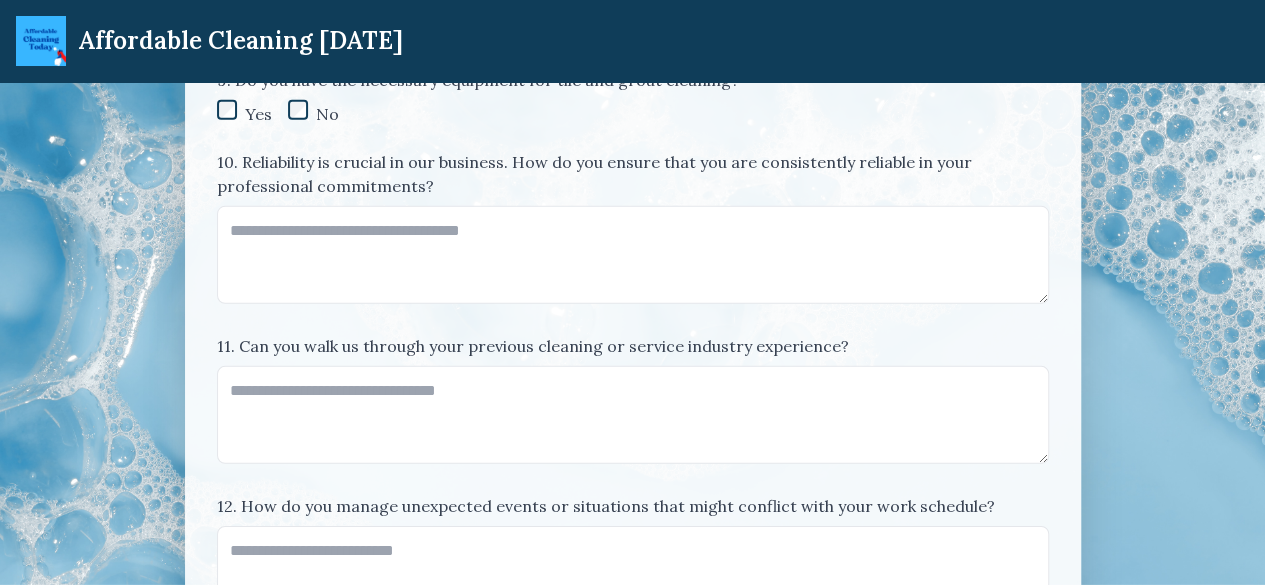 scroll, scrollTop: 2840, scrollLeft: 0, axis: vertical 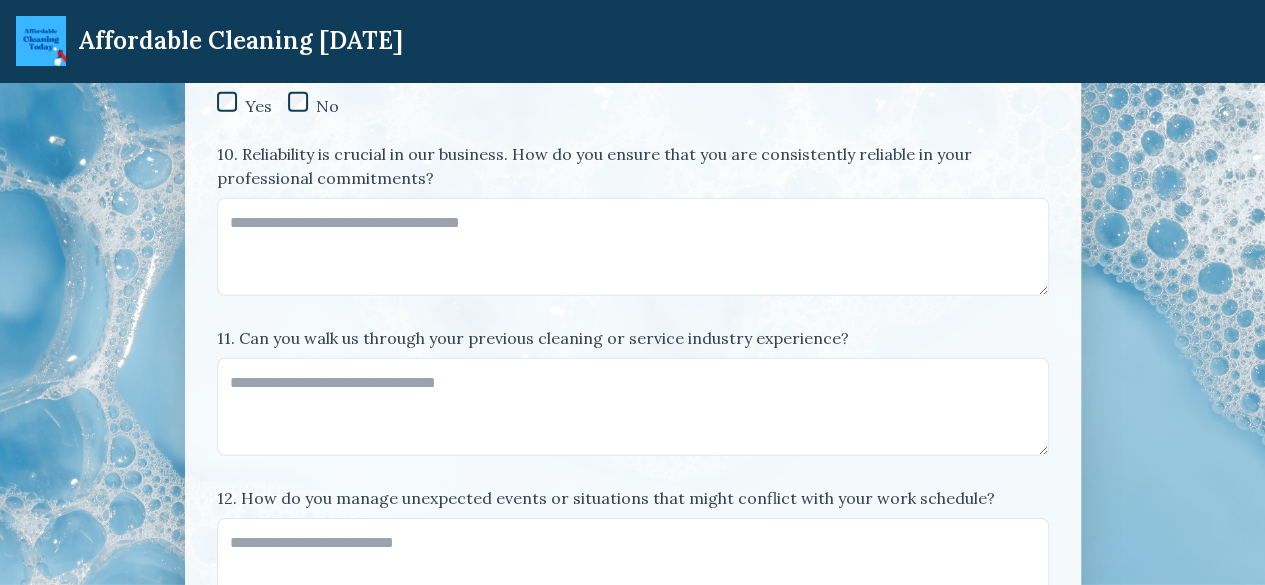 type on "**********" 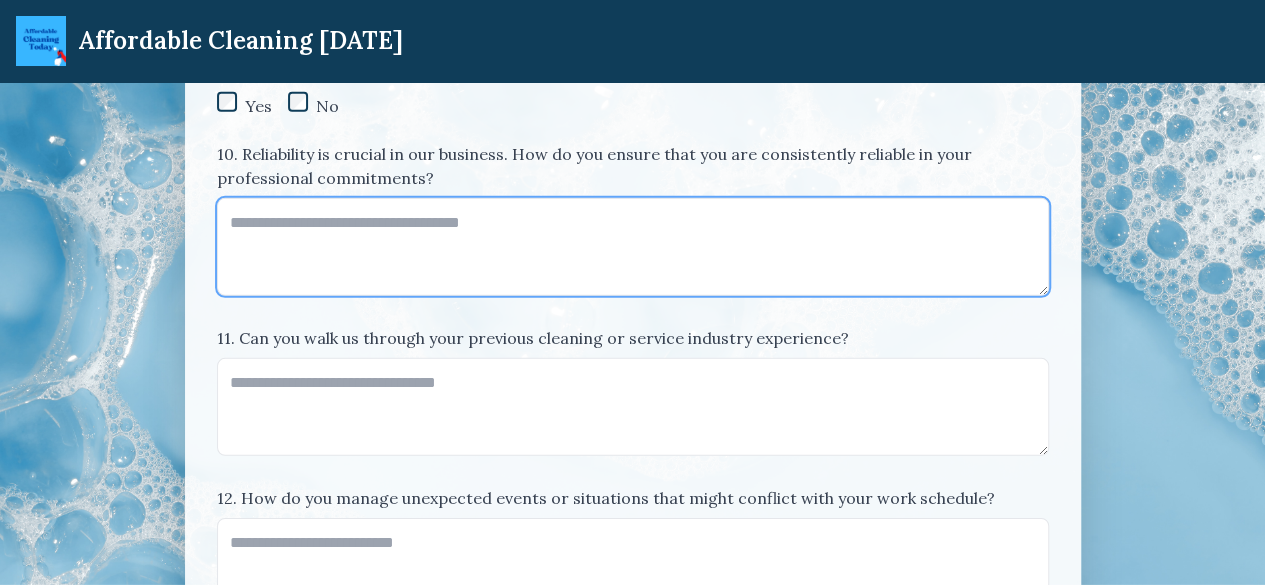 click on "10. Reliability is crucial in our business. How do you ensure that you are consistently reliable in your professional commitments?" at bounding box center [633, 247] 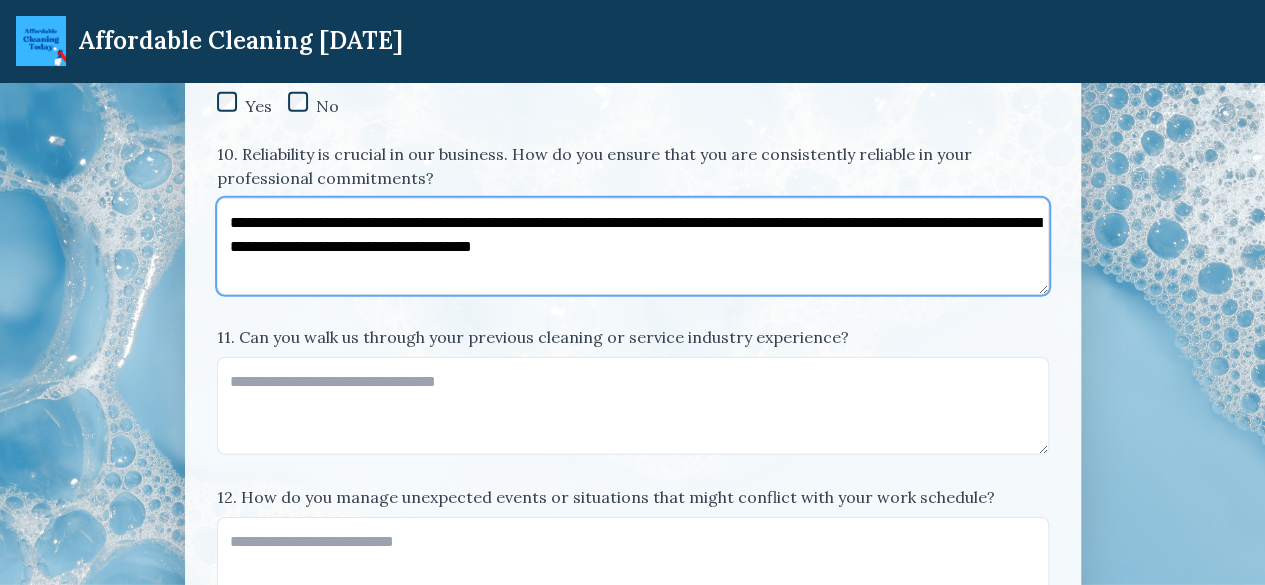 type on "**********" 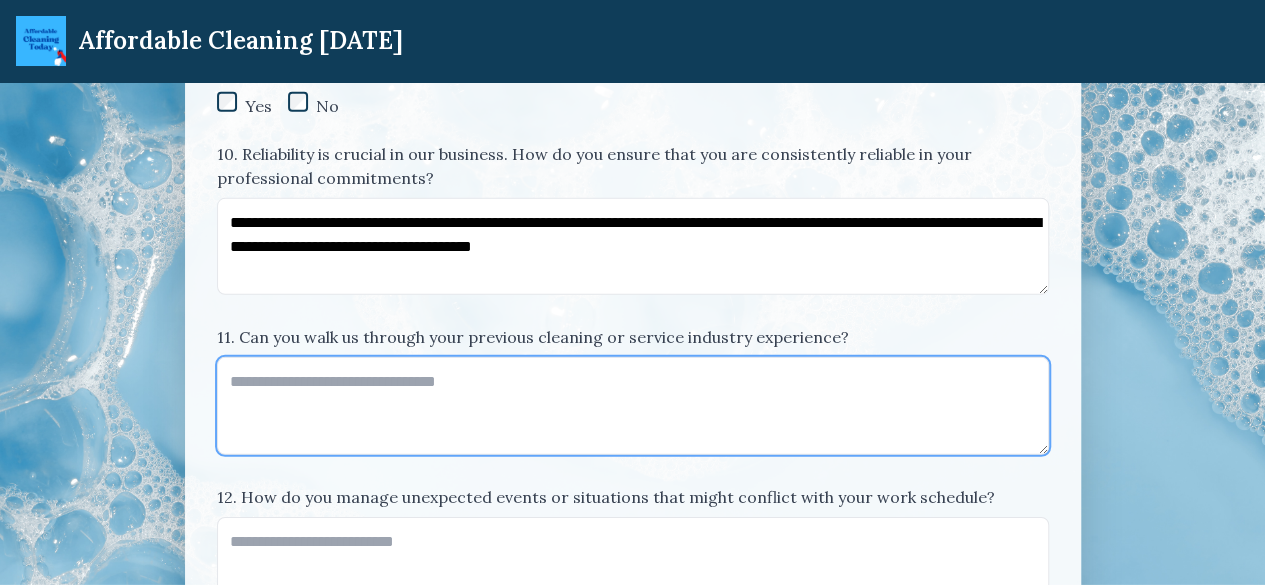 click on "11. Can you walk us through your previous cleaning or service industry experience?" at bounding box center (633, 406) 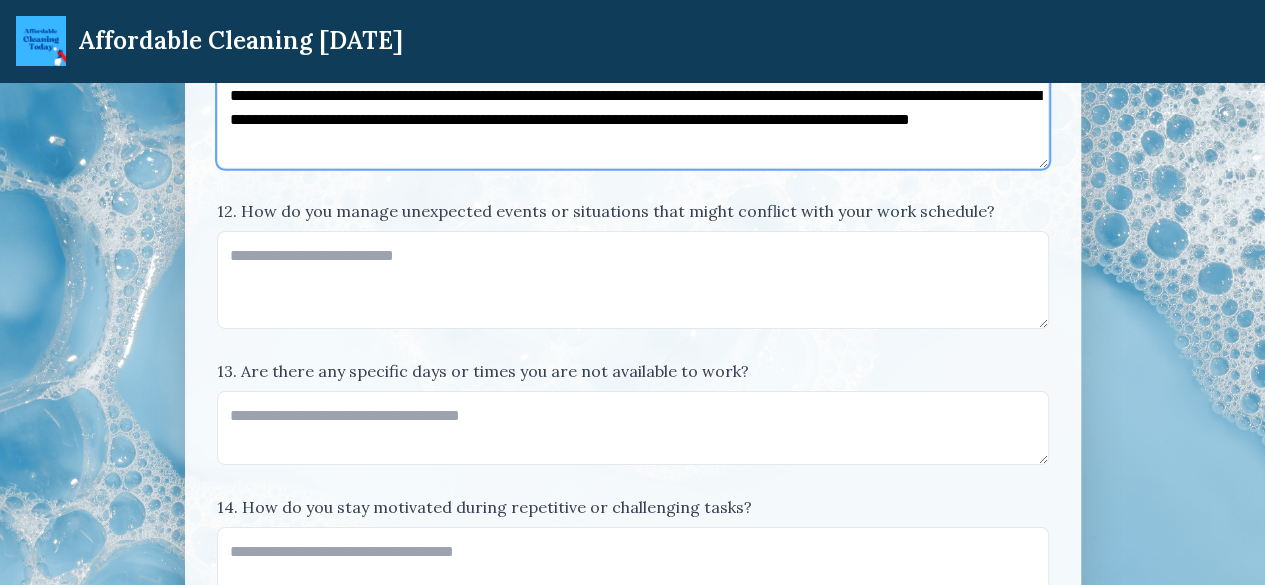 scroll, scrollTop: 3135, scrollLeft: 0, axis: vertical 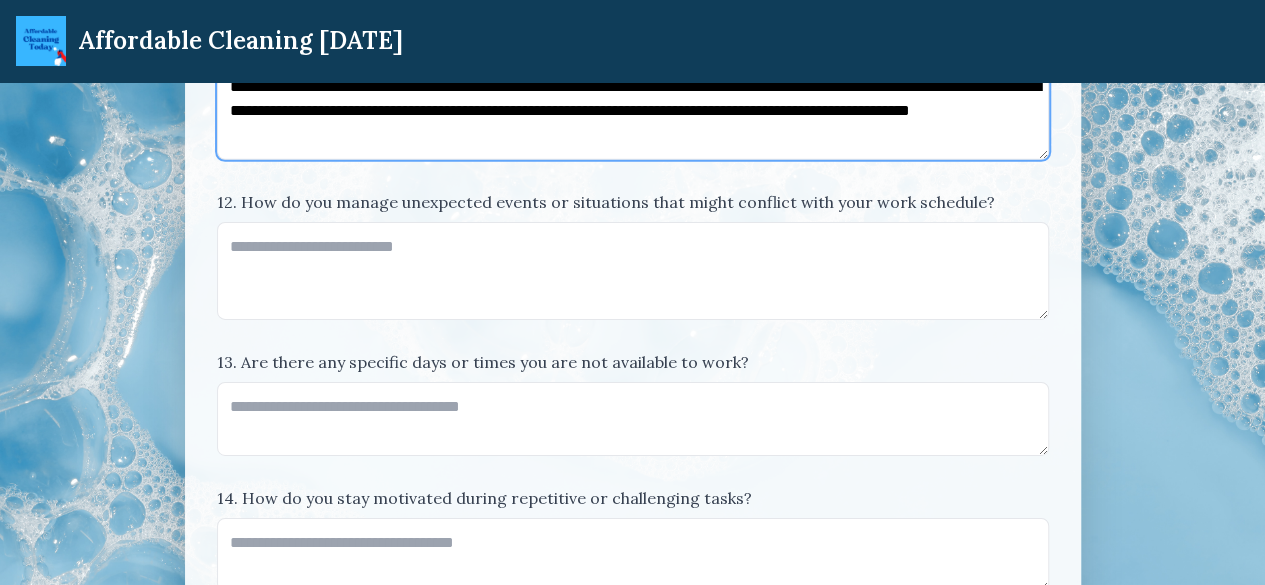 type on "**********" 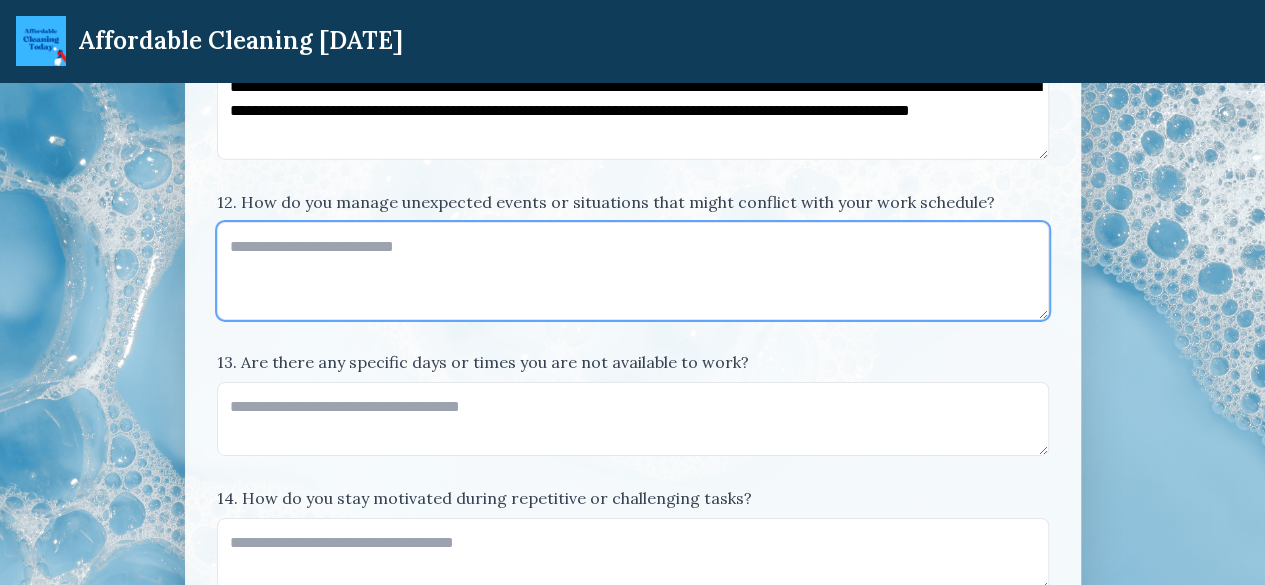 click on "12. How do you manage unexpected events or situations that might conflict with your work schedule?" at bounding box center [633, 271] 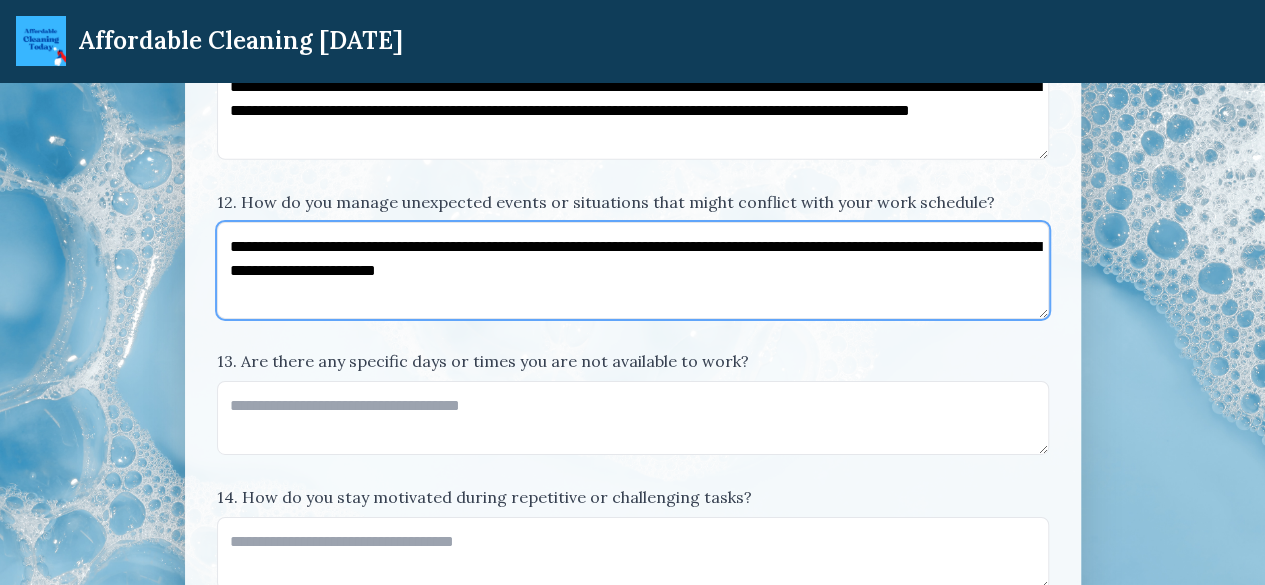 type on "**********" 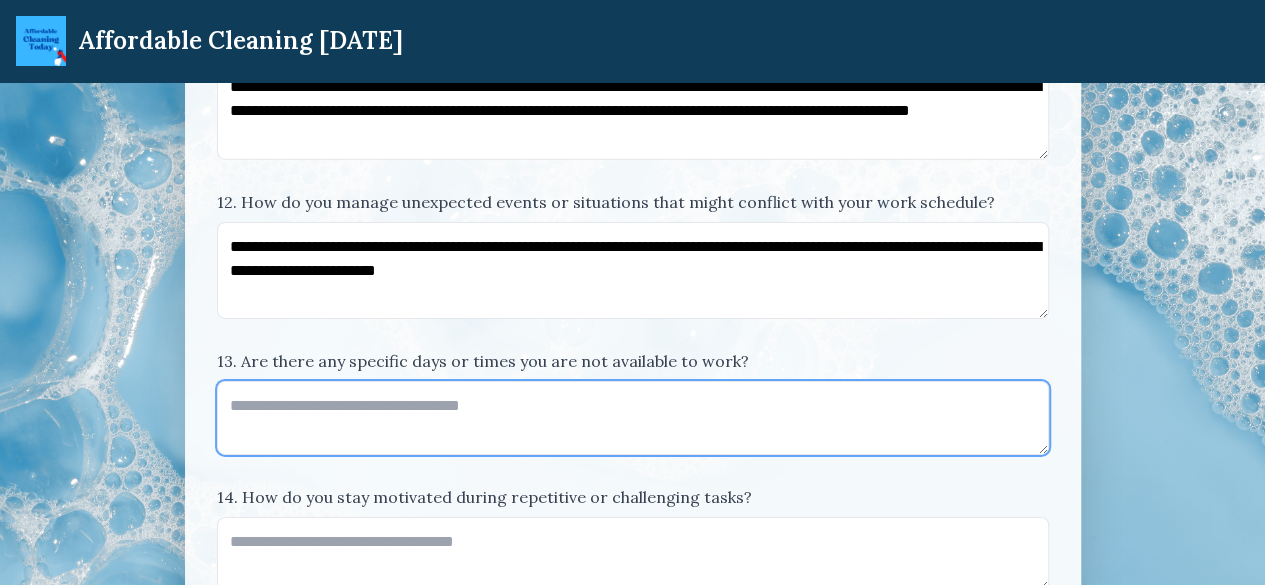 click on "13. Are there any specific days or times you are not available to work?" at bounding box center (633, 418) 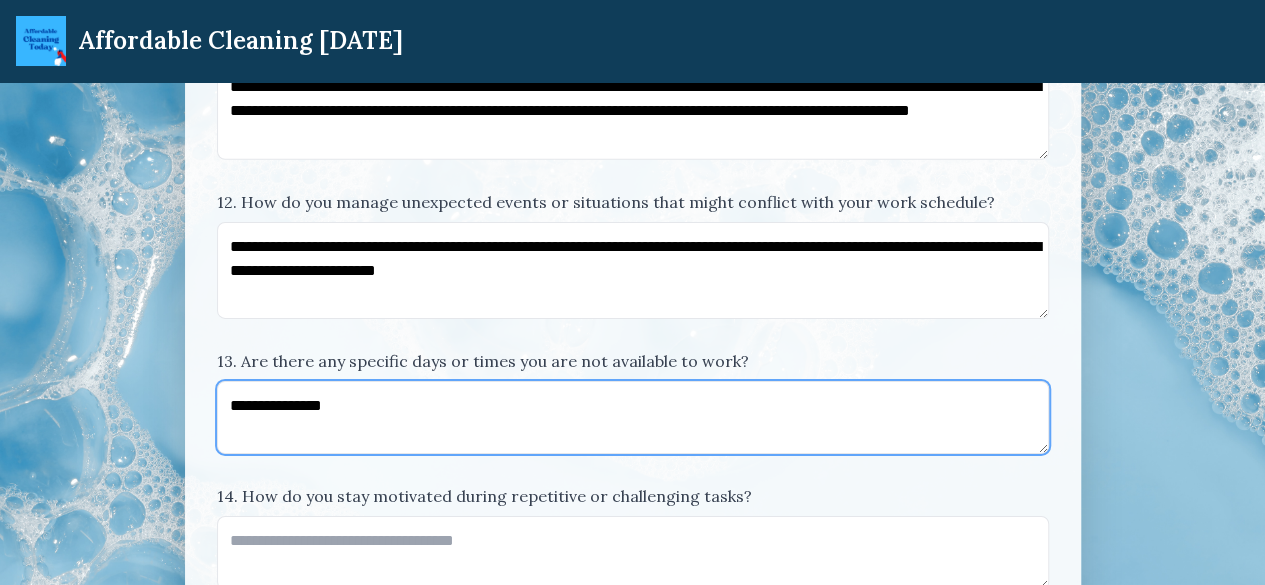scroll, scrollTop: 3488, scrollLeft: 0, axis: vertical 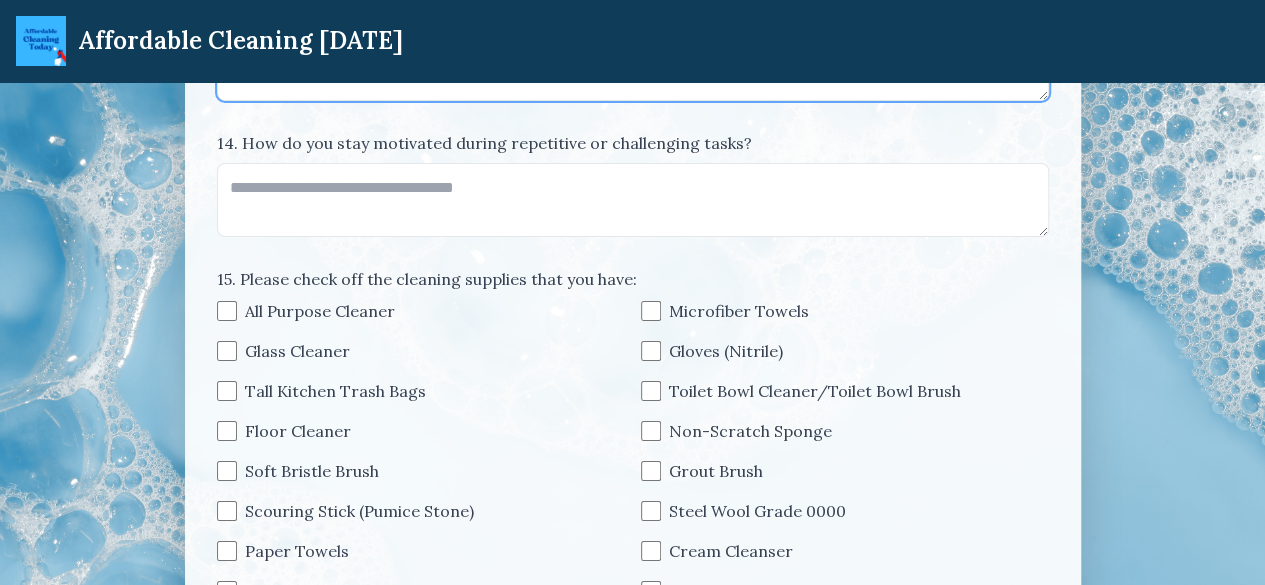 type on "**********" 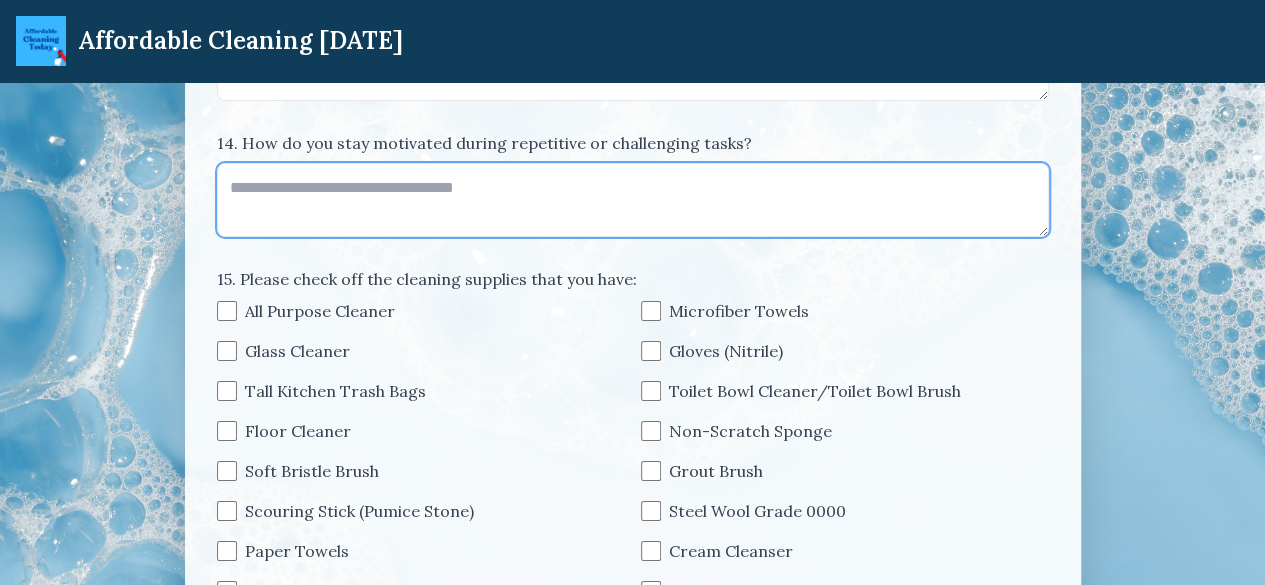 click on "14. How do you stay motivated during repetitive or challenging tasks?" at bounding box center (633, 200) 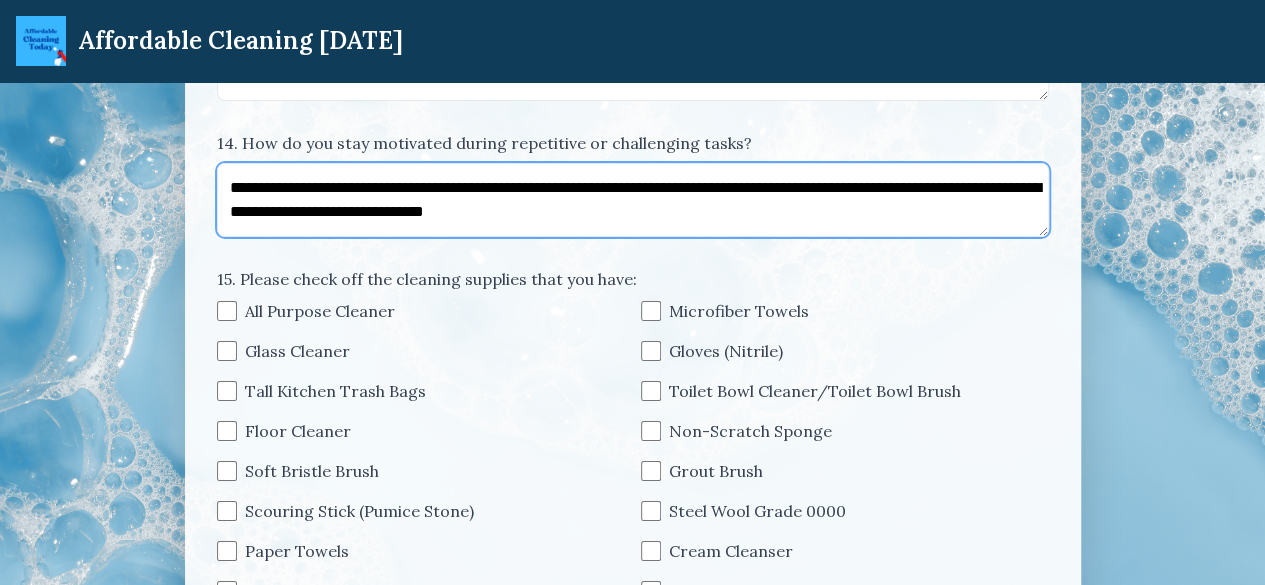 click on "**********" at bounding box center (633, 199) 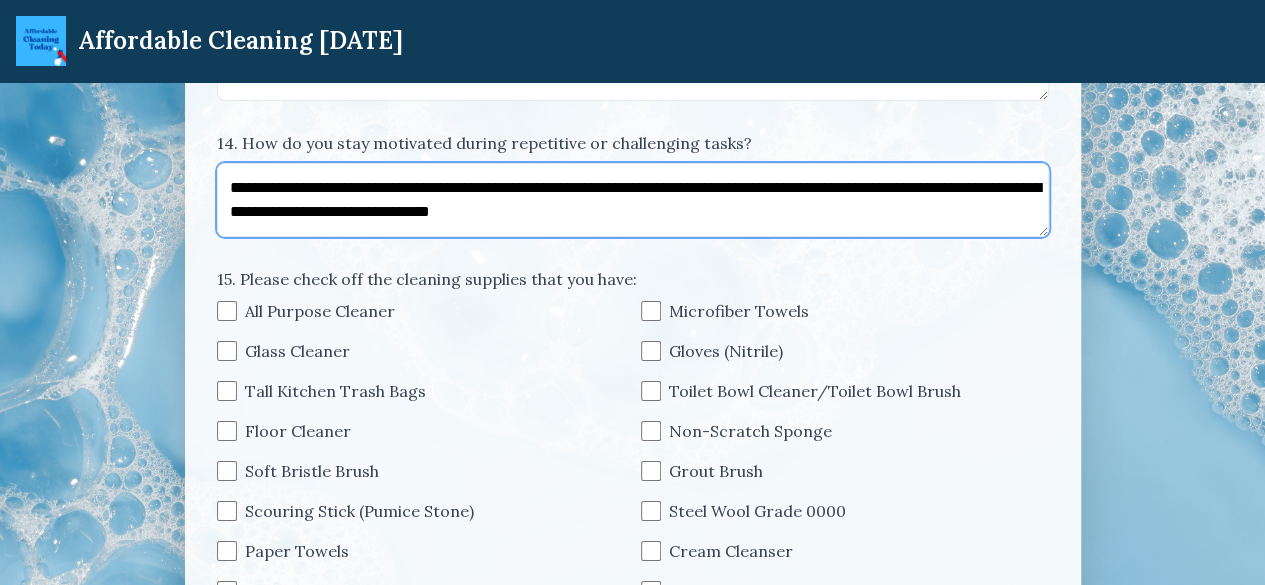 click on "**********" at bounding box center (633, 199) 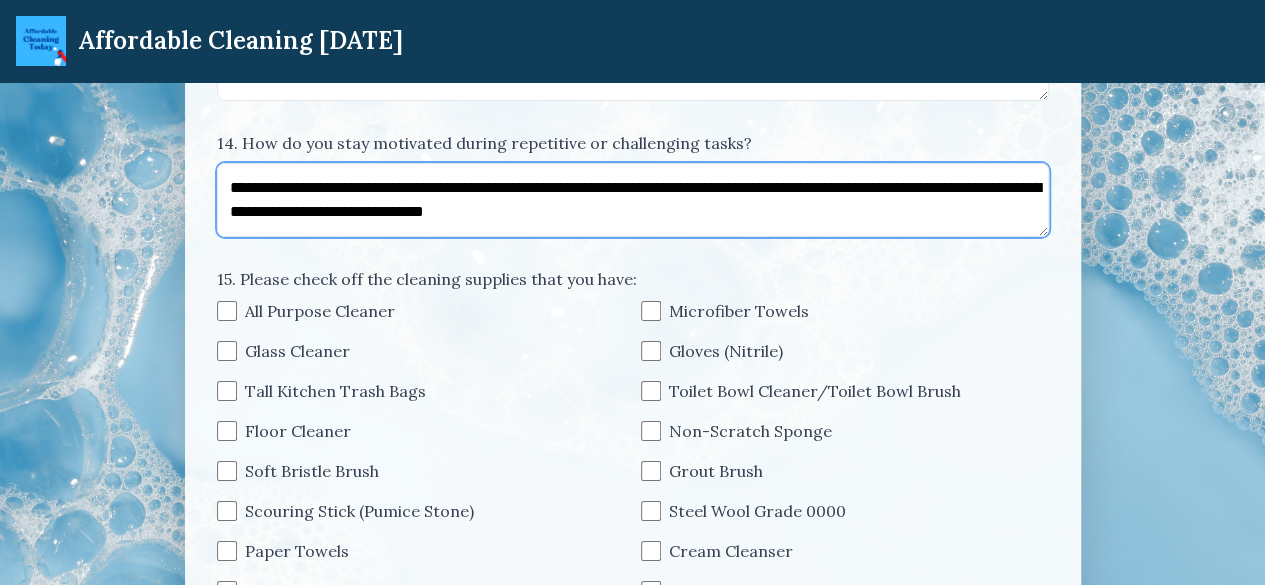 click on "**********" at bounding box center [633, 199] 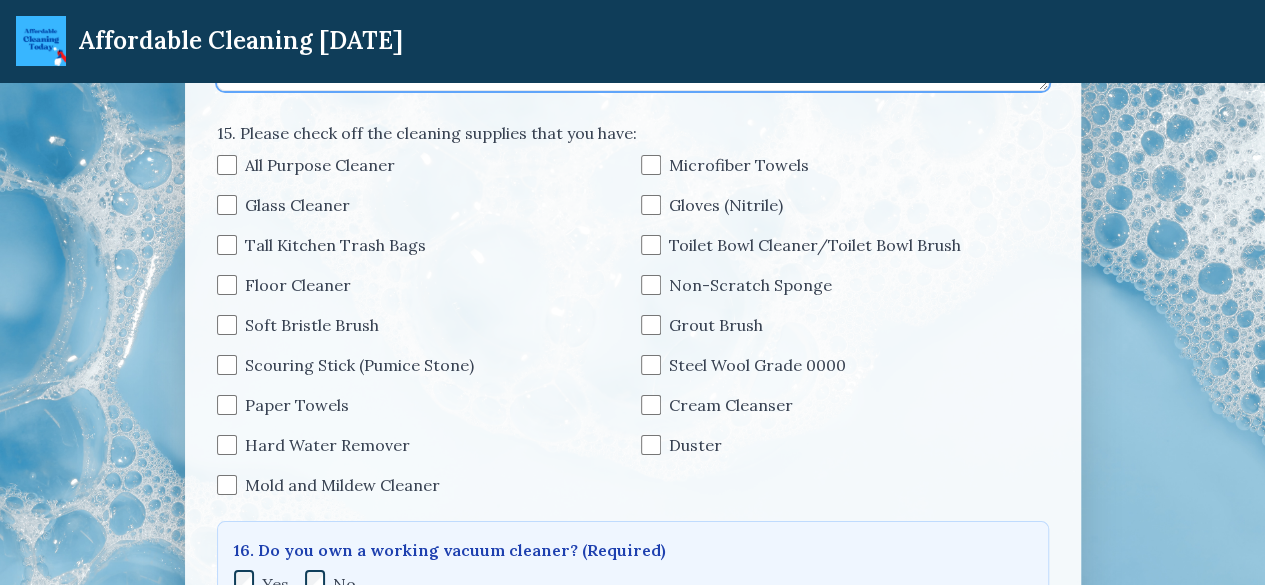 scroll, scrollTop: 3642, scrollLeft: 0, axis: vertical 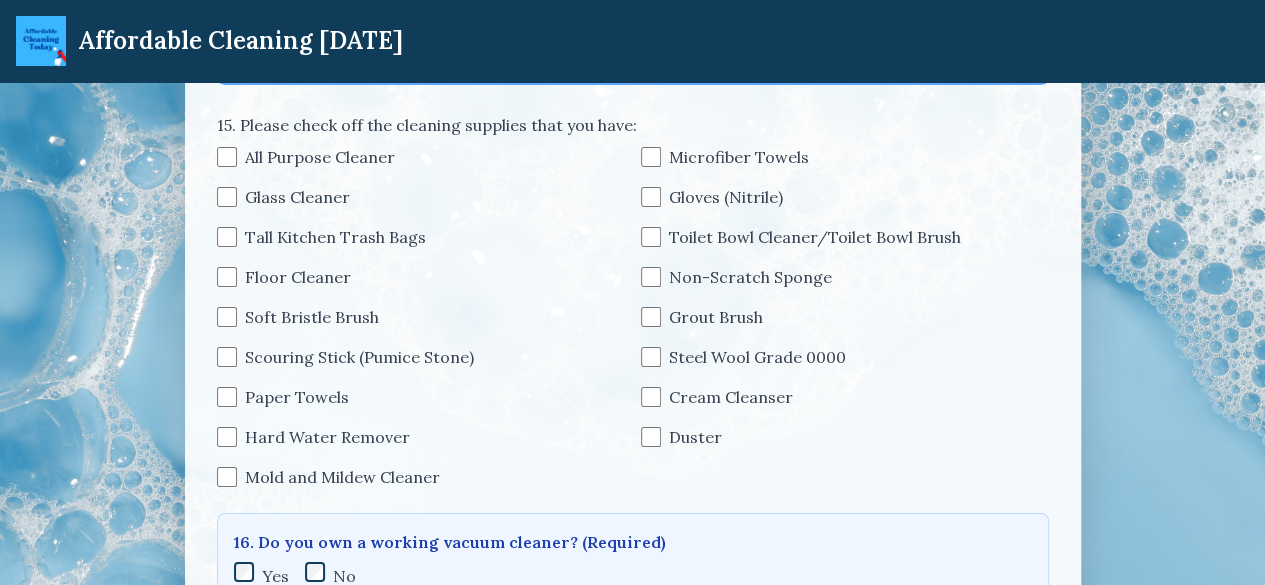 type on "**********" 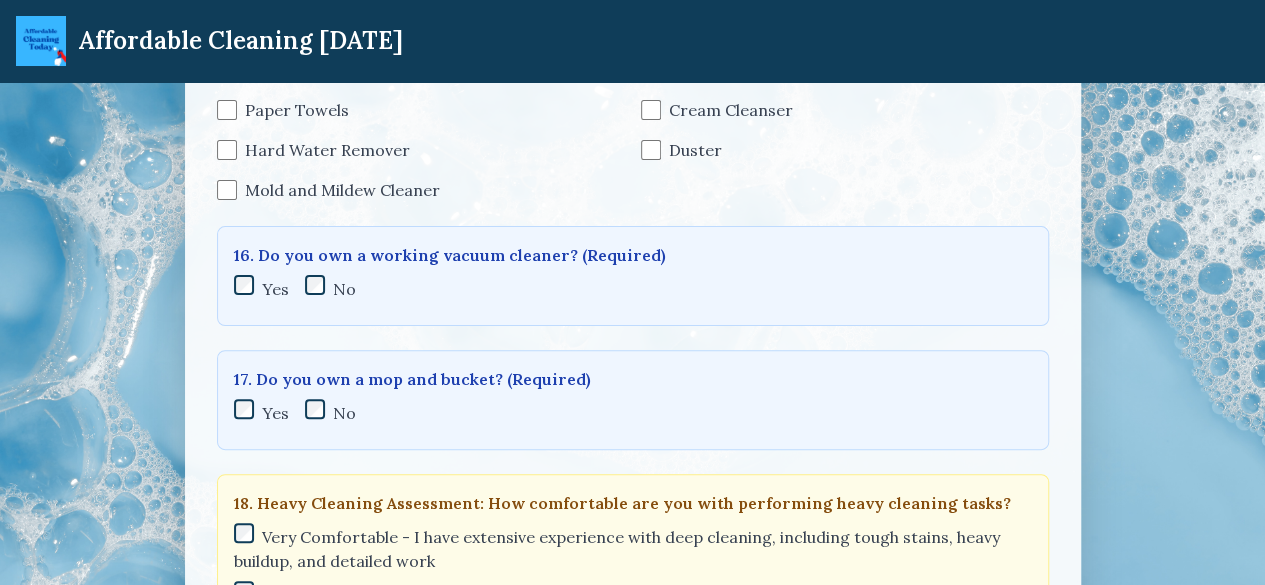 scroll, scrollTop: 3979, scrollLeft: 0, axis: vertical 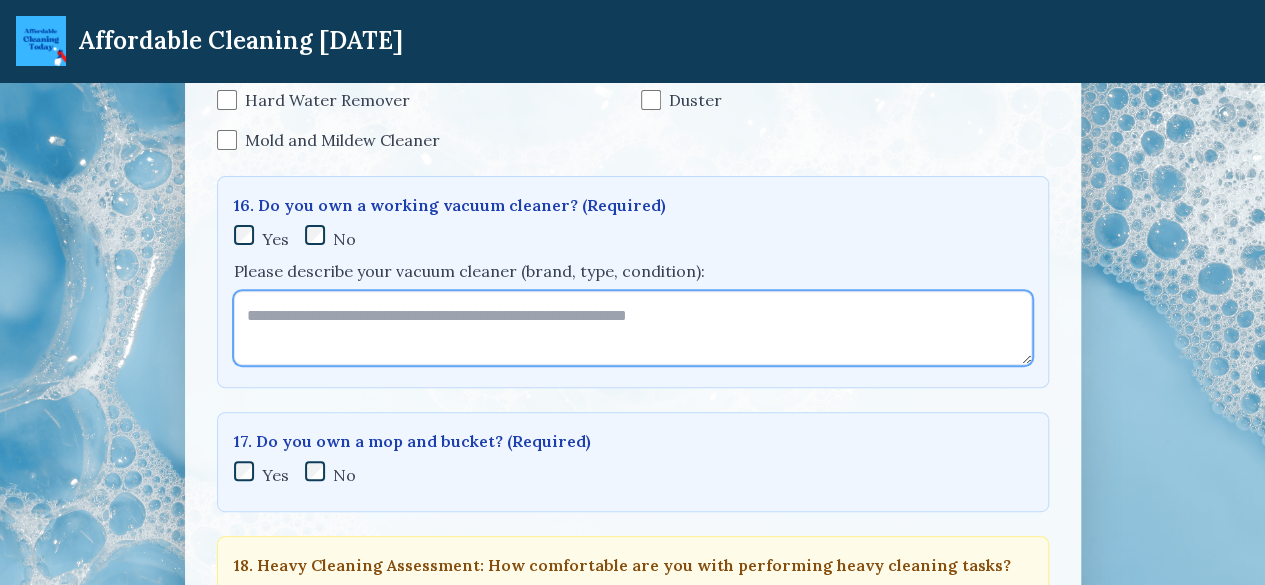 click on "Please describe your vacuum cleaner (brand, type, condition):" at bounding box center (633, 328) 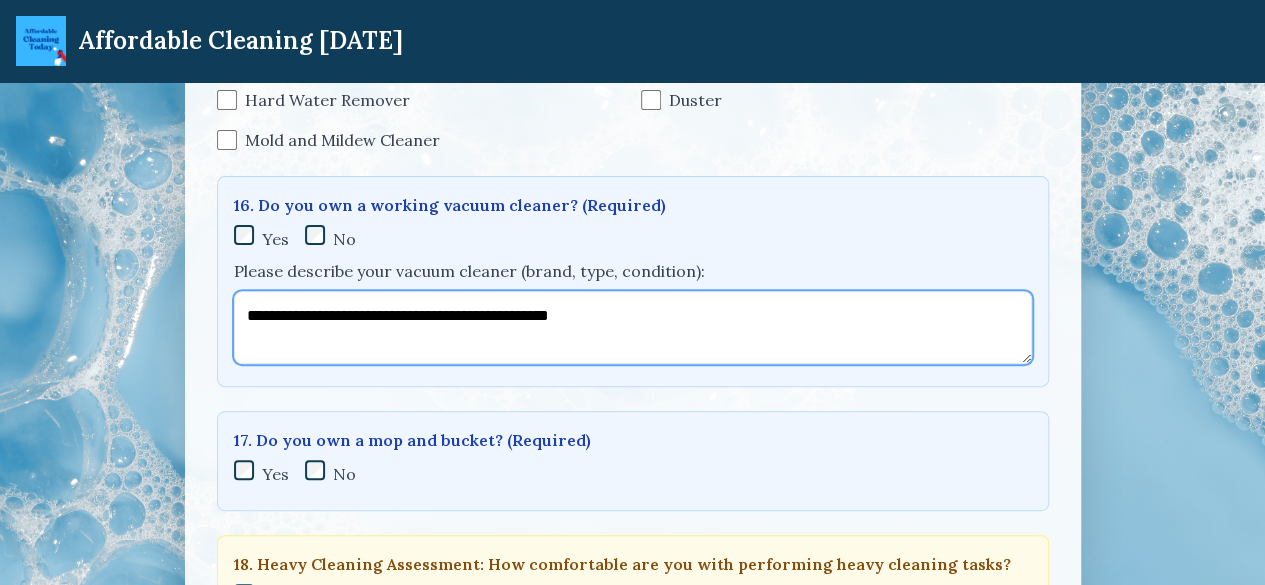 type on "**********" 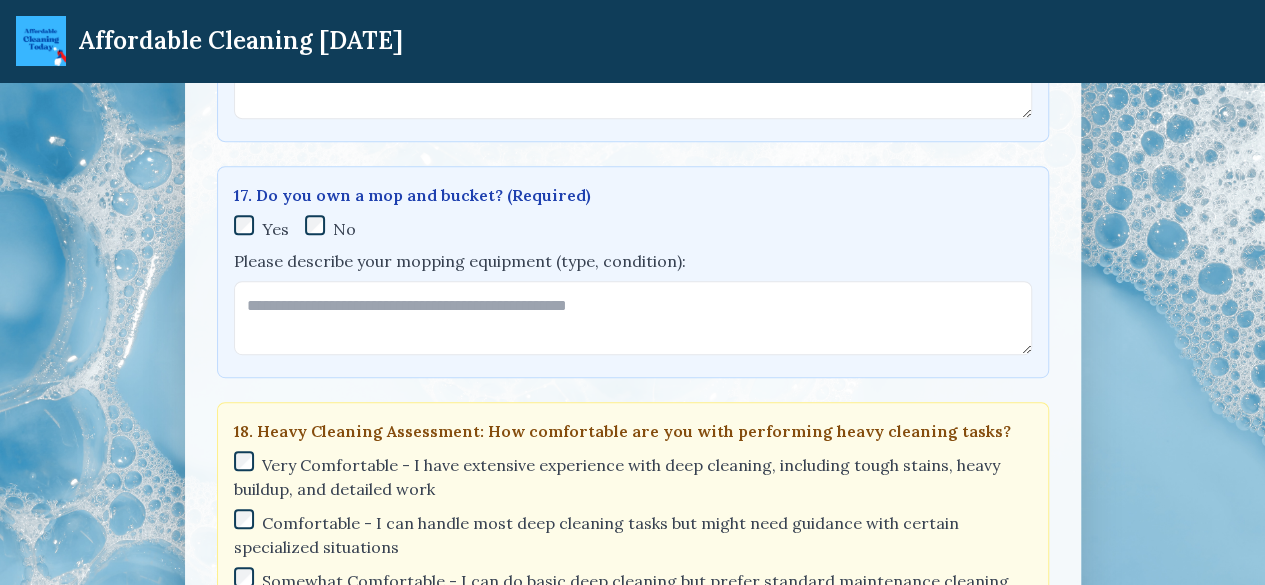 scroll, scrollTop: 4172, scrollLeft: 0, axis: vertical 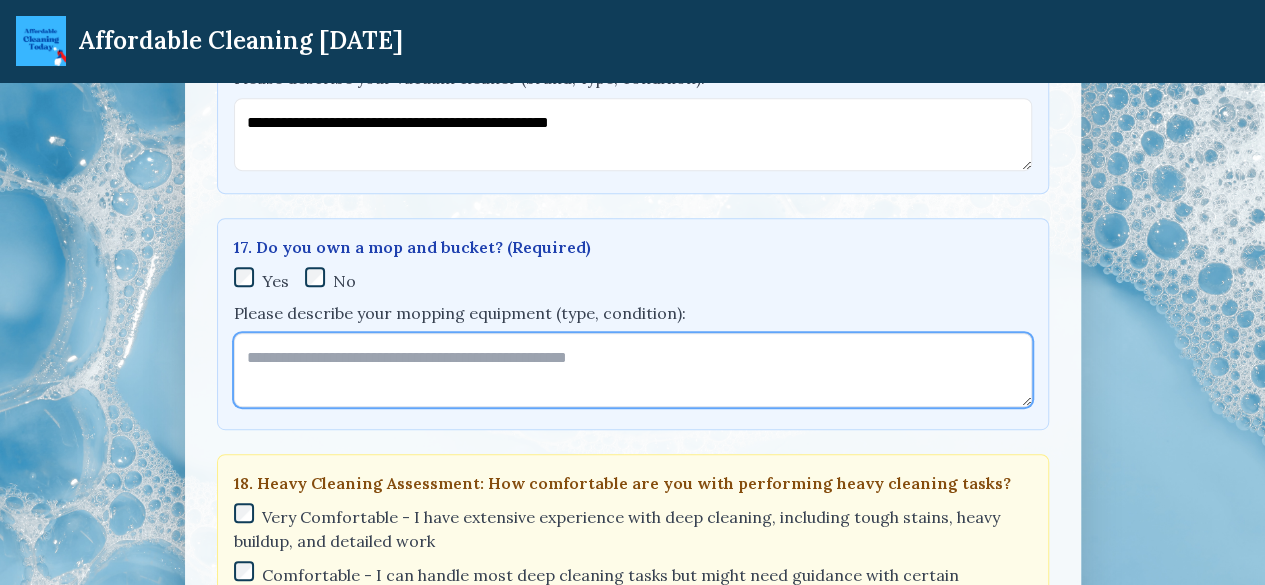 click on "Please describe your mopping equipment (type, condition):" at bounding box center [633, 370] 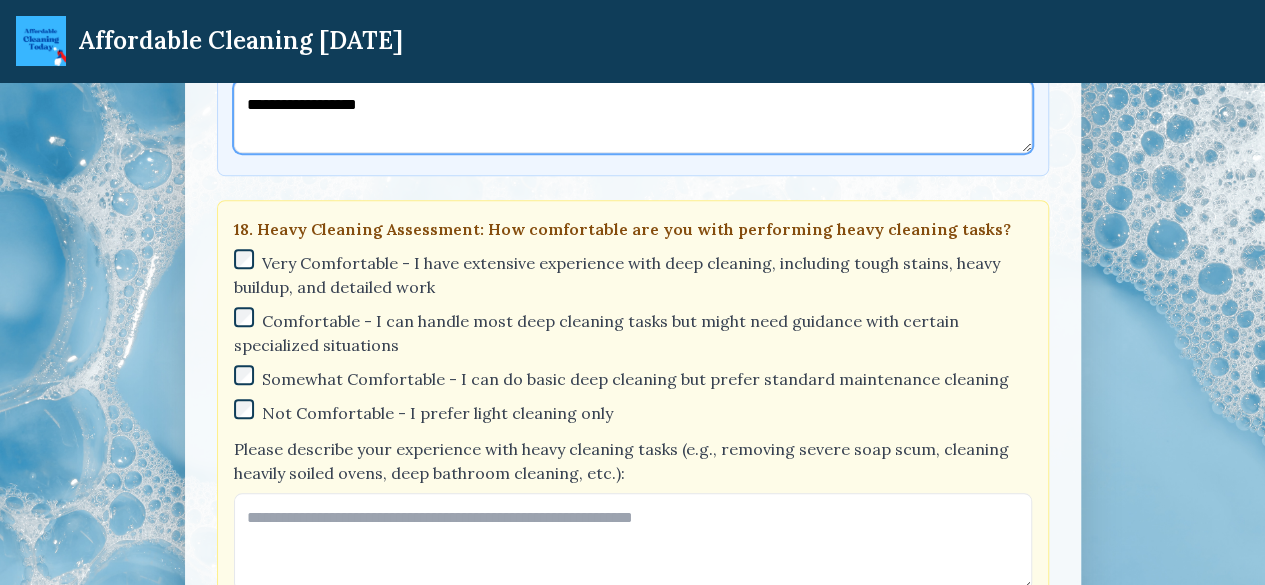 scroll, scrollTop: 4460, scrollLeft: 0, axis: vertical 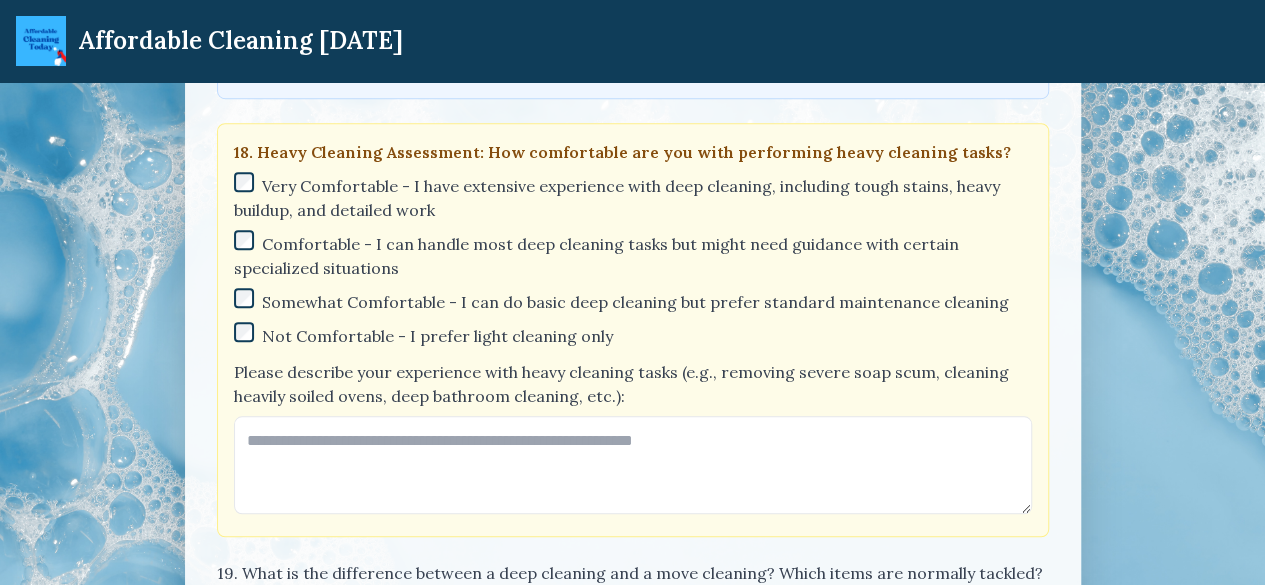 type on "**********" 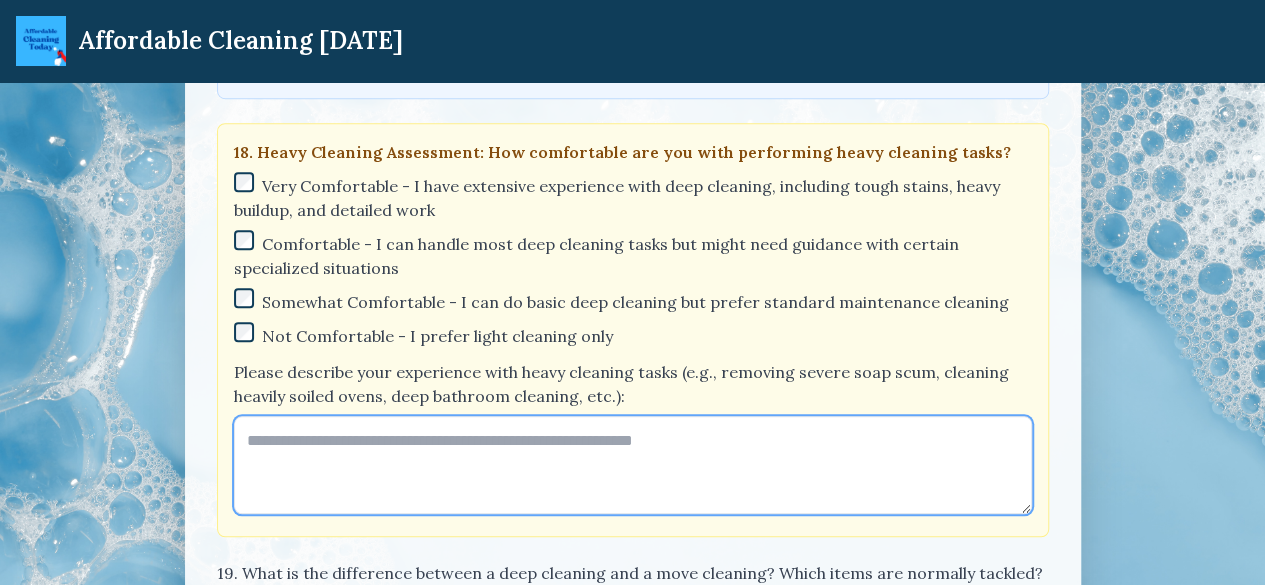 click on "Please describe your experience with heavy cleaning tasks (e.g., removing severe soap scum, cleaning heavily soiled ovens, deep bathroom cleaning, etc.):" at bounding box center [633, 465] 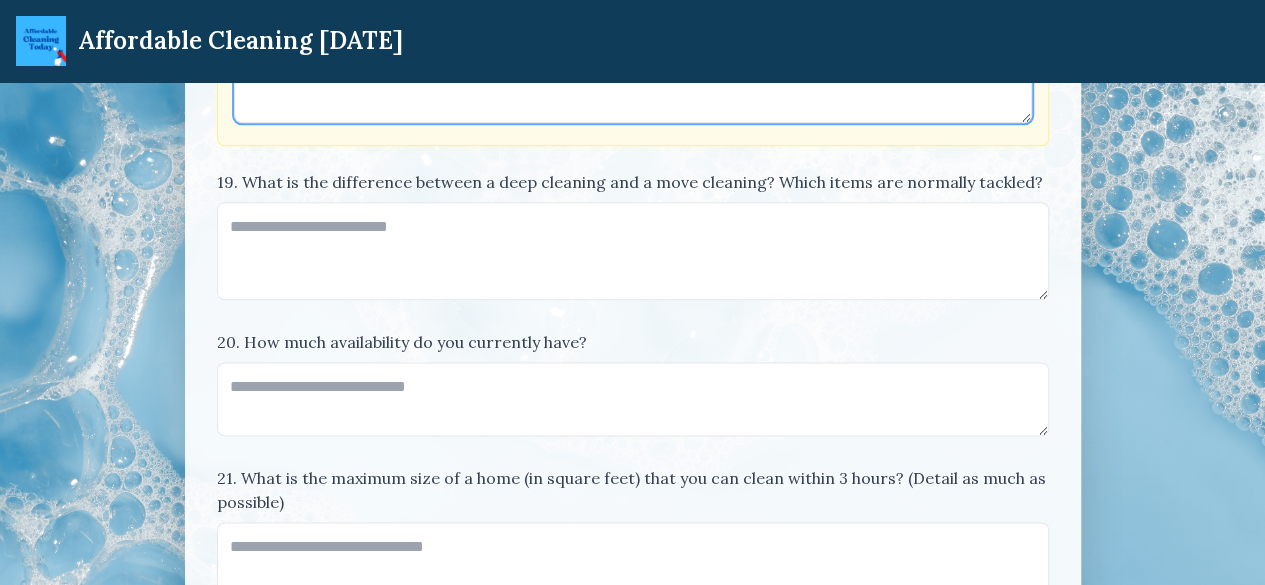 scroll, scrollTop: 4910, scrollLeft: 0, axis: vertical 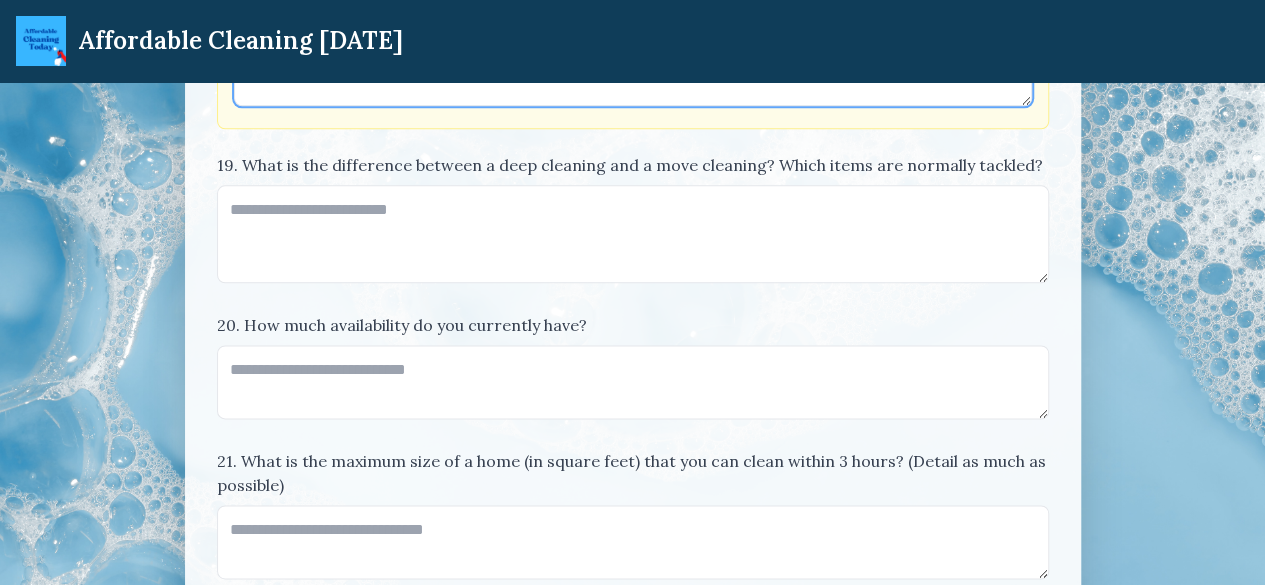 type on "**********" 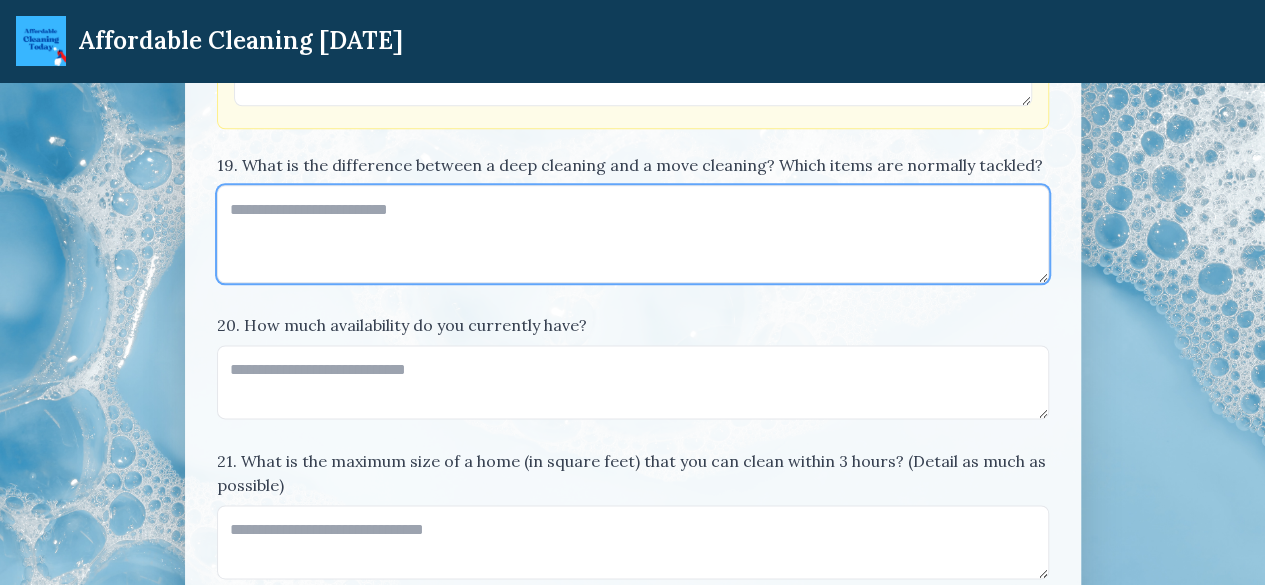 click on "19. What is the difference between a deep cleaning and a move cleaning? Which items are normally tackled?" at bounding box center [633, 234] 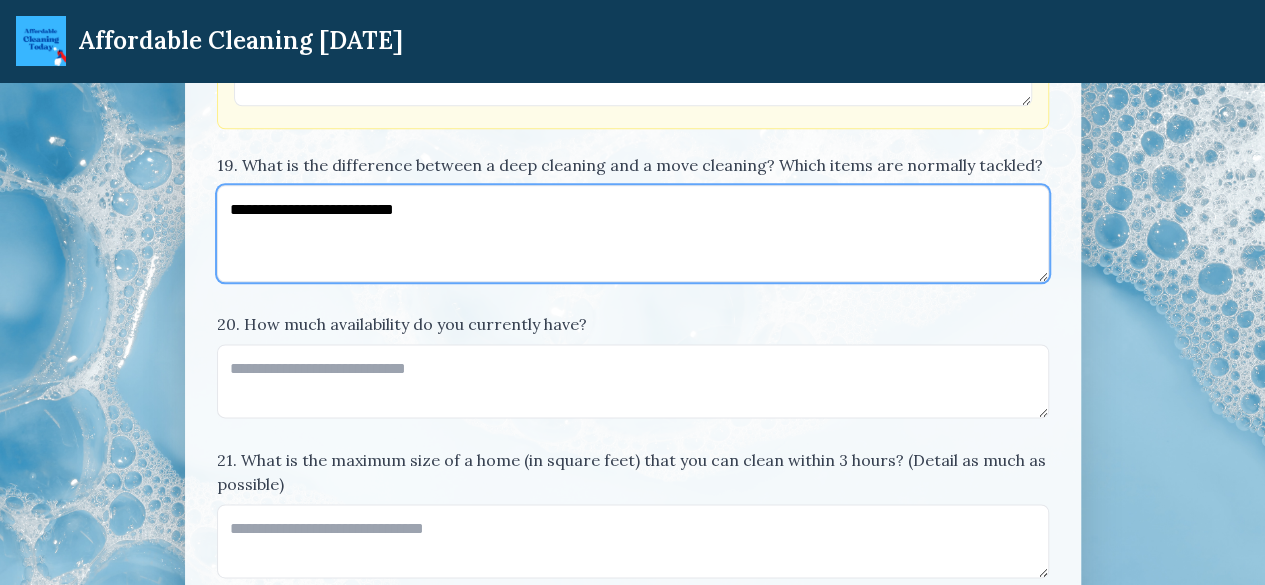 drag, startPoint x: 442, startPoint y: 221, endPoint x: 178, endPoint y: 233, distance: 264.27258 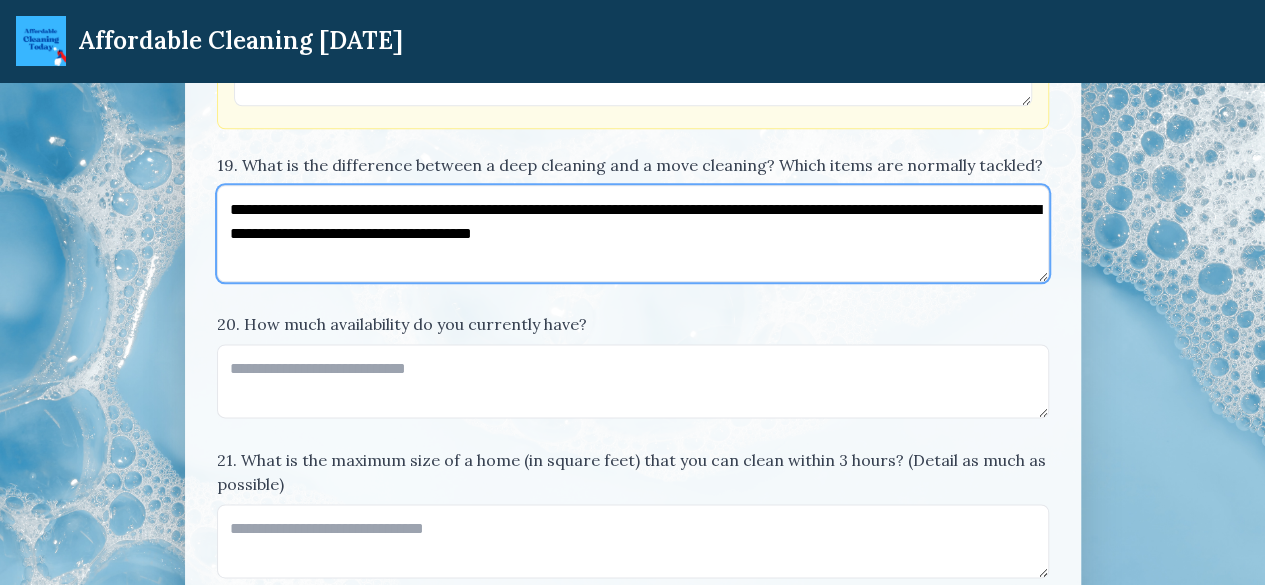 click on "**********" at bounding box center [633, 233] 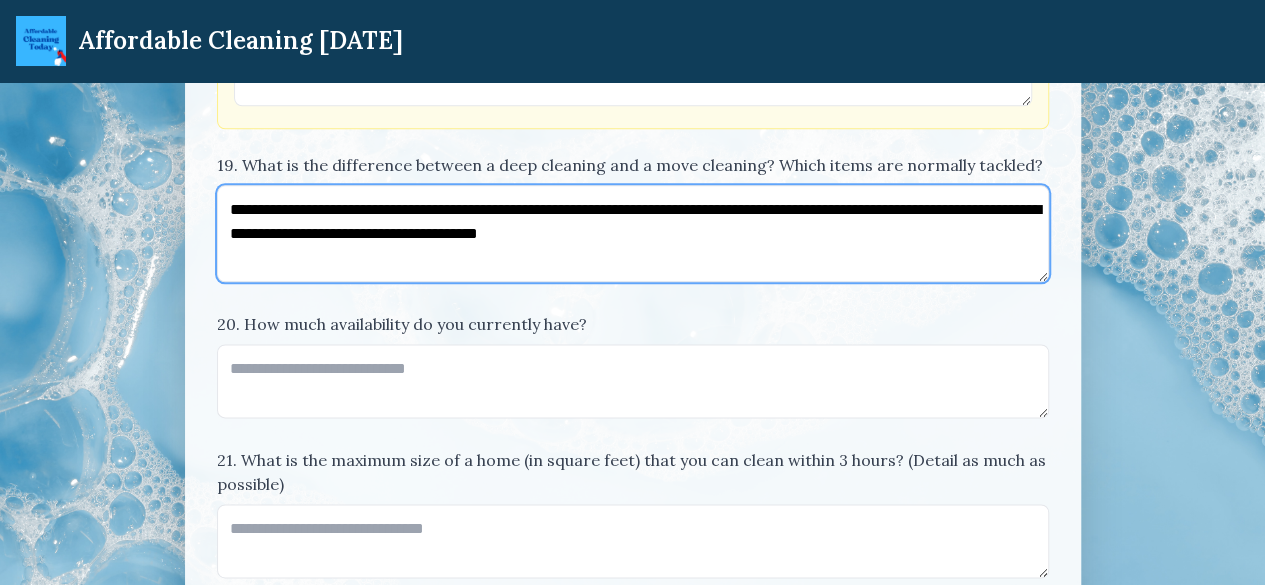 click on "**********" at bounding box center [633, 233] 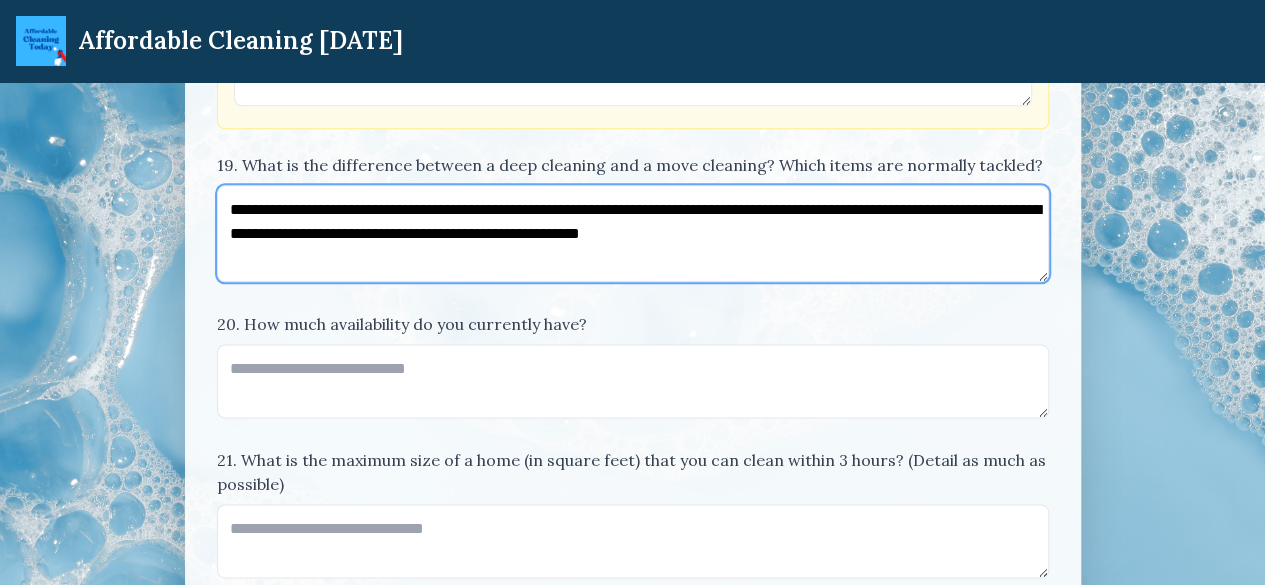 click on "**********" at bounding box center (633, 233) 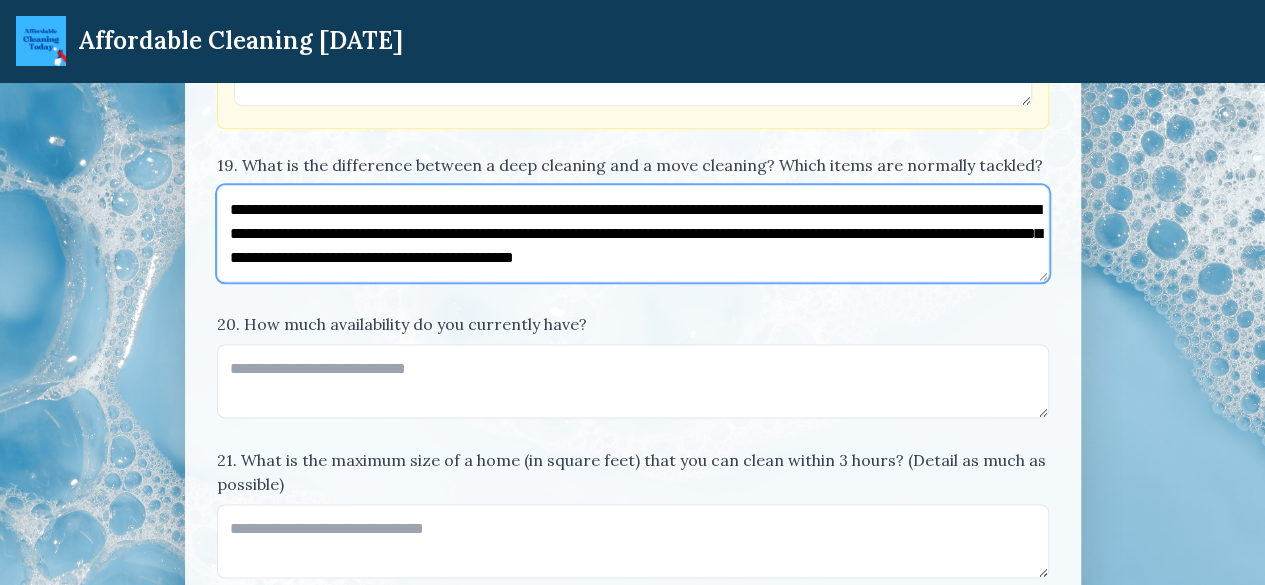 scroll, scrollTop: 10, scrollLeft: 0, axis: vertical 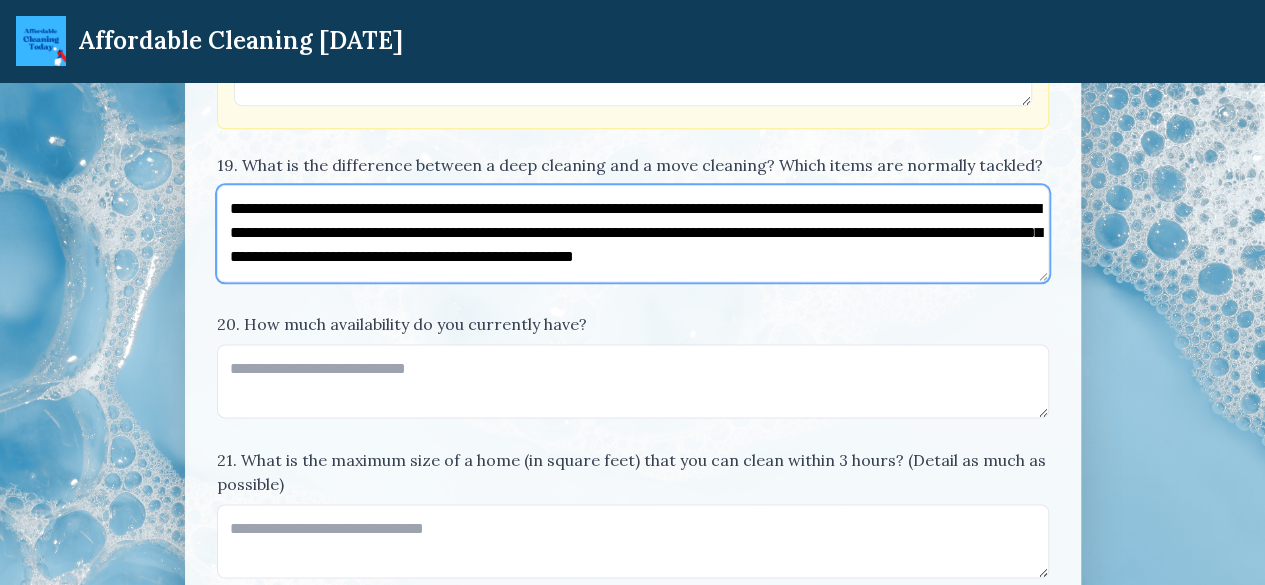type on "**********" 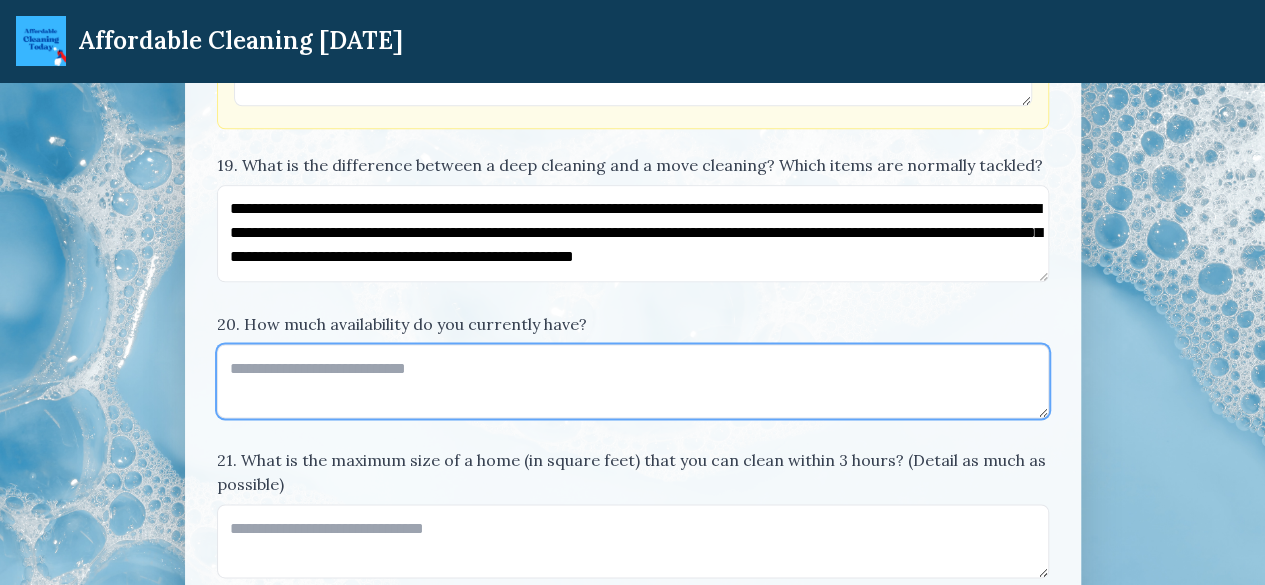 click on "20. How much availability do you currently have?" at bounding box center [633, 381] 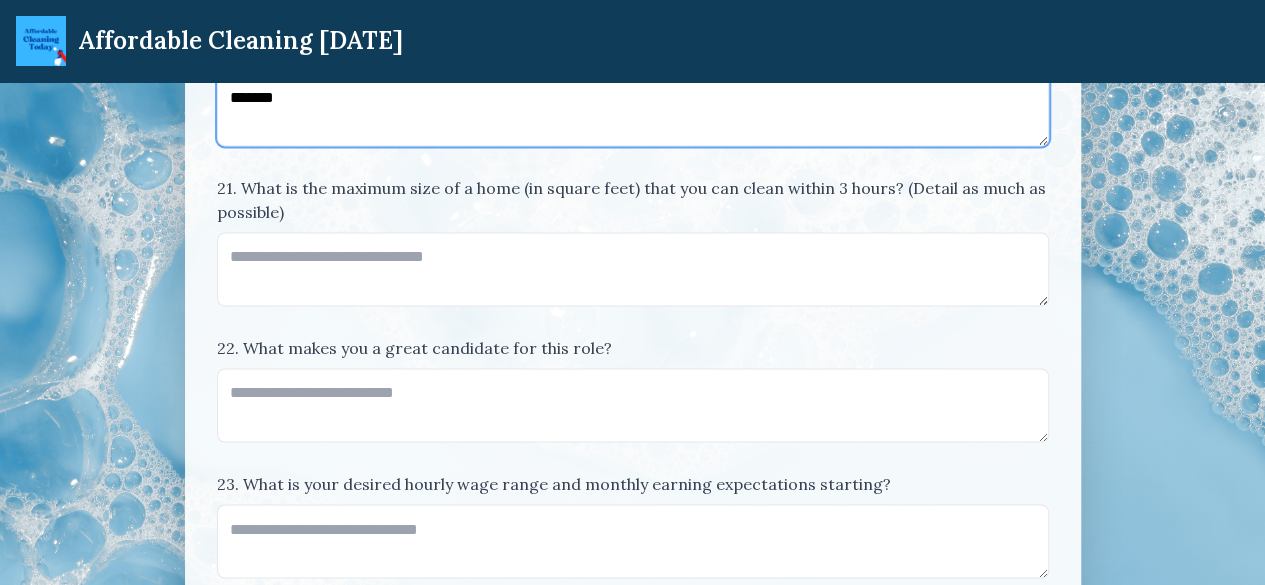 scroll, scrollTop: 5190, scrollLeft: 0, axis: vertical 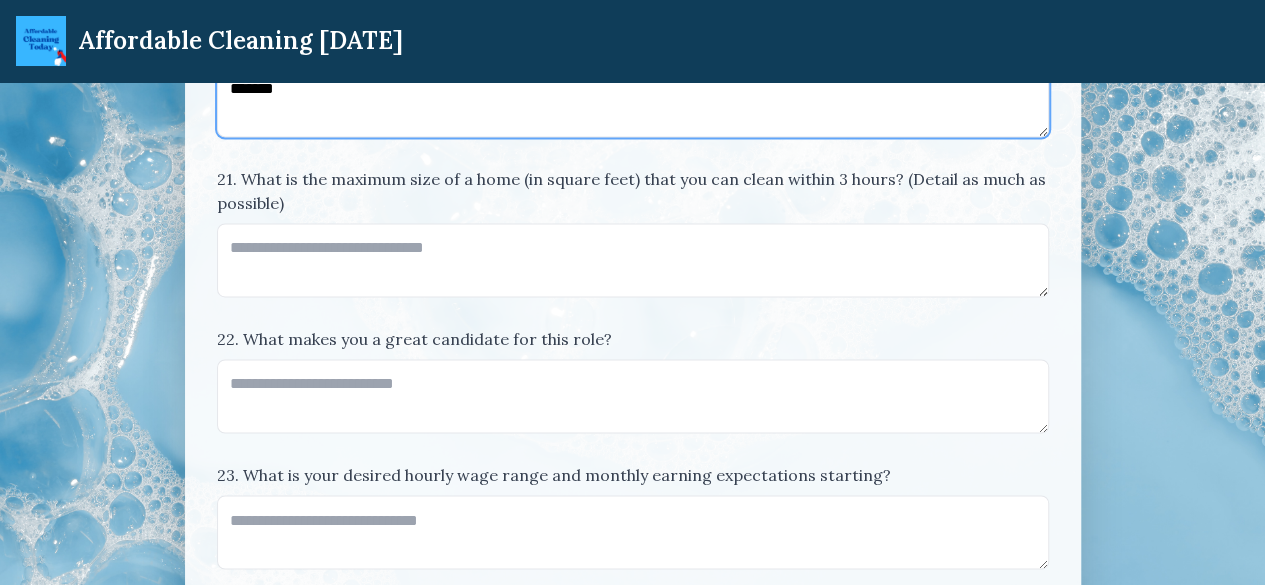 type on "*******" 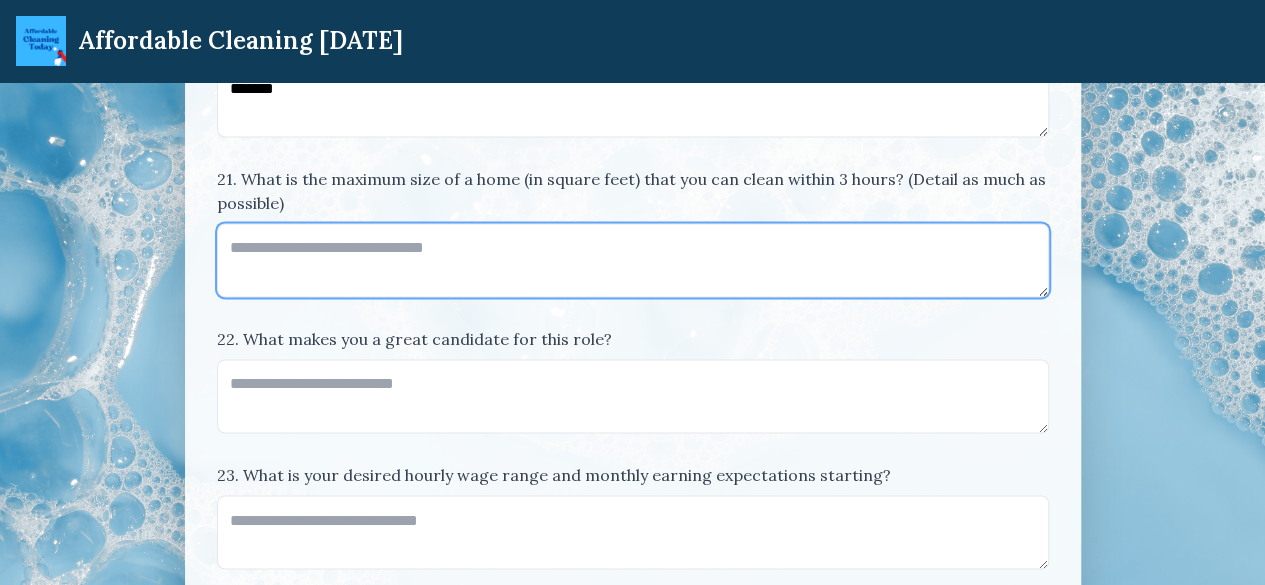 click on "21. What is the maximum size of a home (in square feet) that you can clean within 3 hours? (Detail as much as possible)" at bounding box center [633, 260] 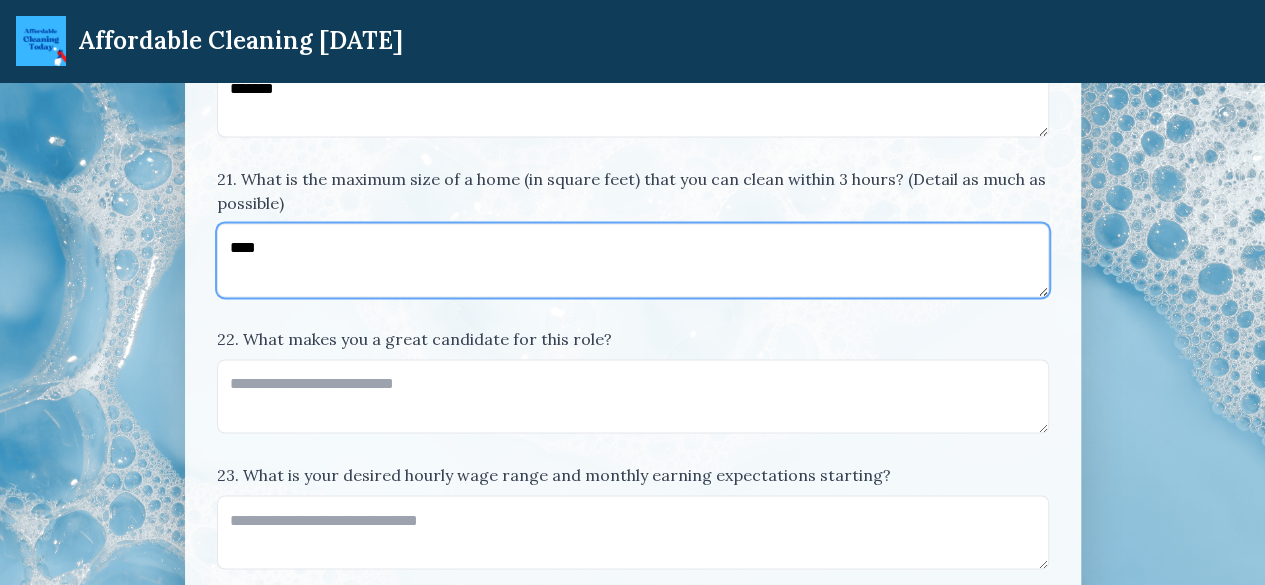 type on "****" 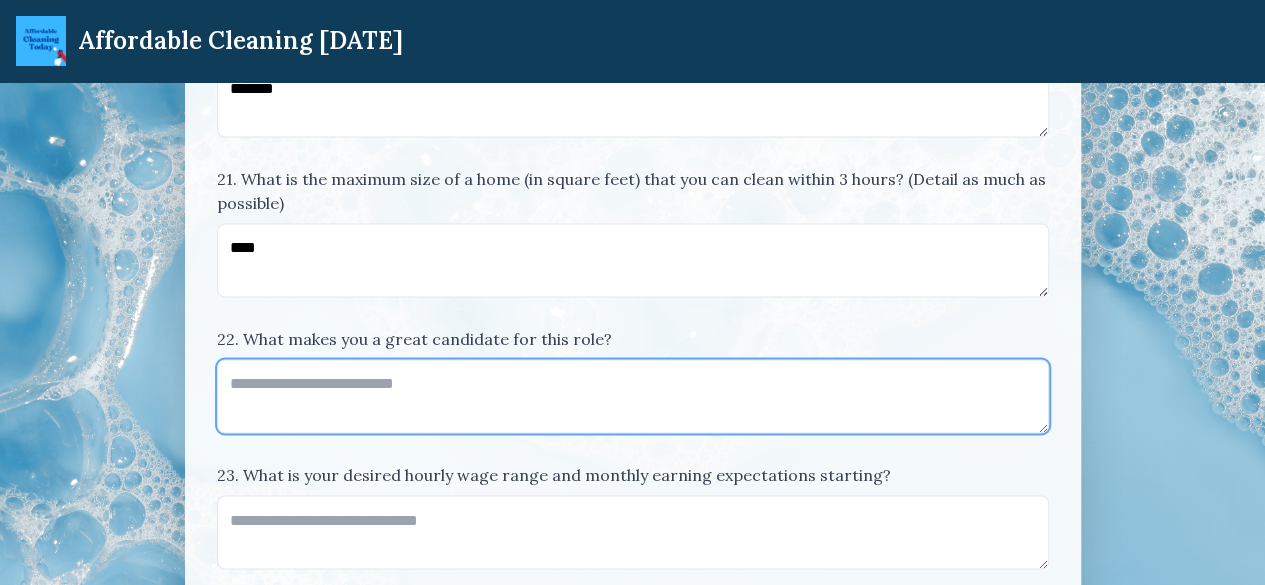 click on "22. What makes you a great candidate for this role?" at bounding box center [633, 396] 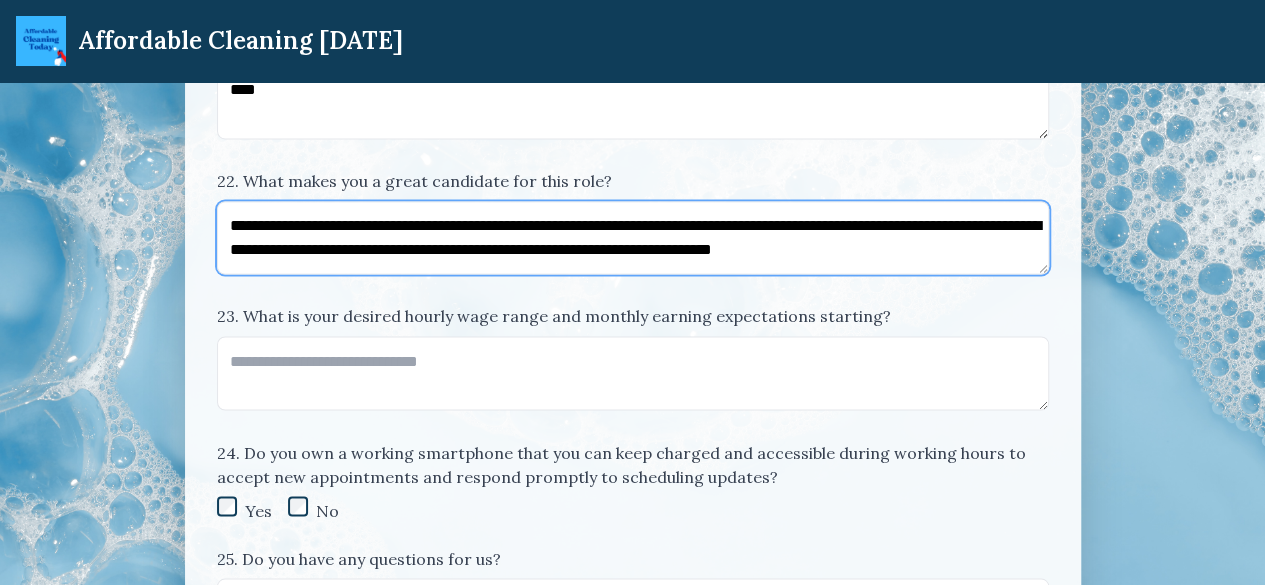scroll, scrollTop: 5357, scrollLeft: 0, axis: vertical 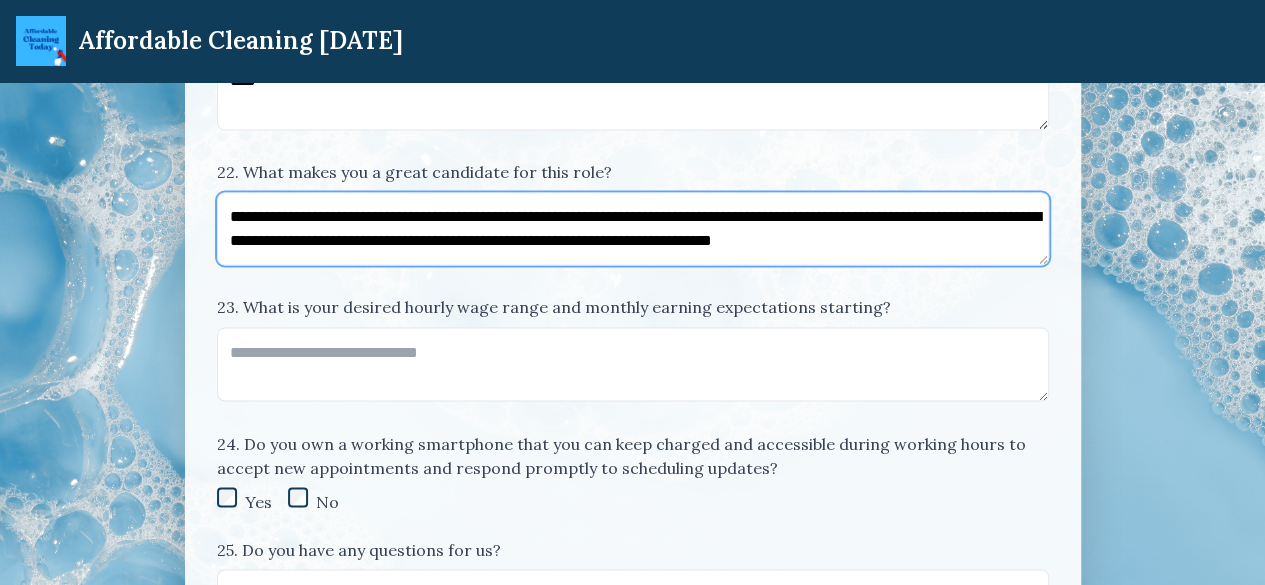 click on "**********" at bounding box center [633, 228] 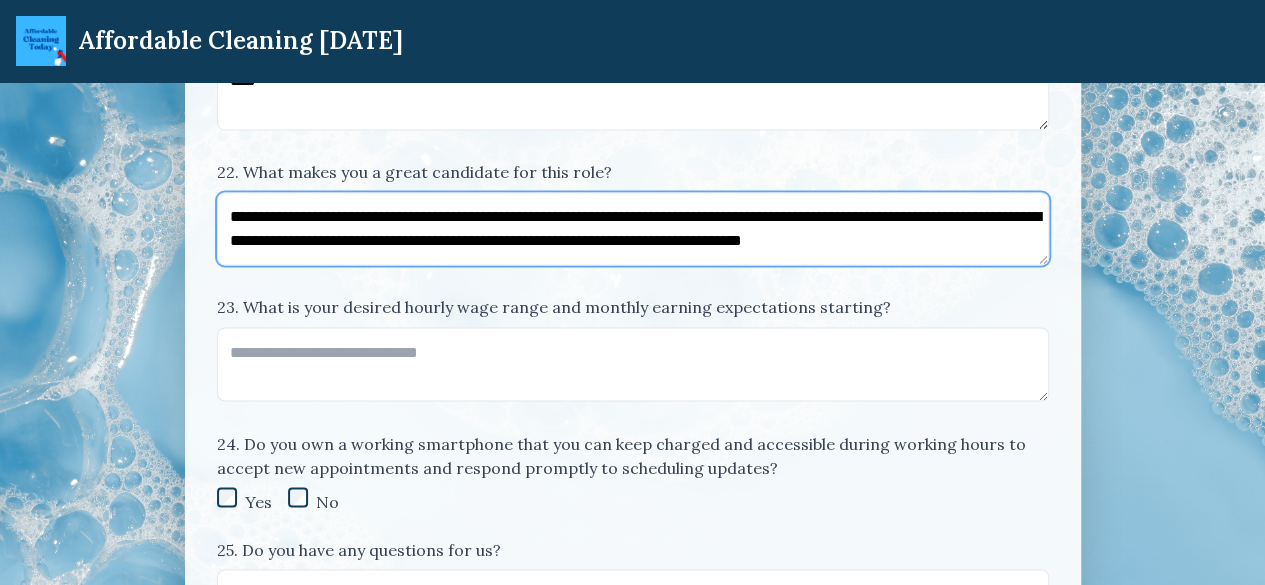 type on "**********" 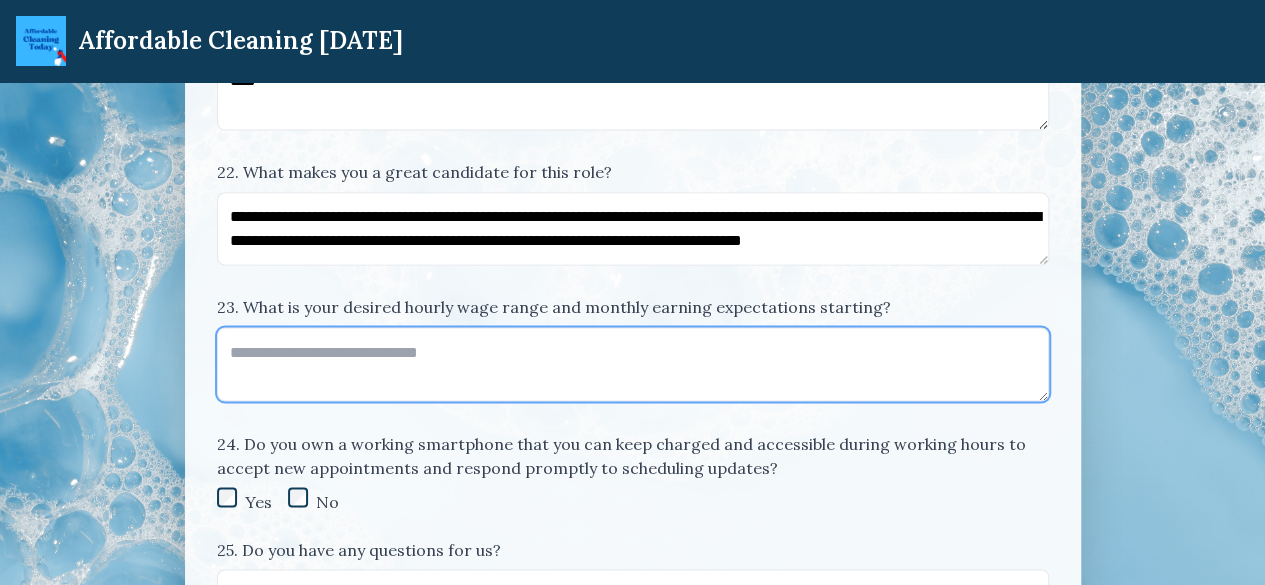 click on "23. What is your desired hourly wage range and monthly earning expectations starting?" at bounding box center (633, 364) 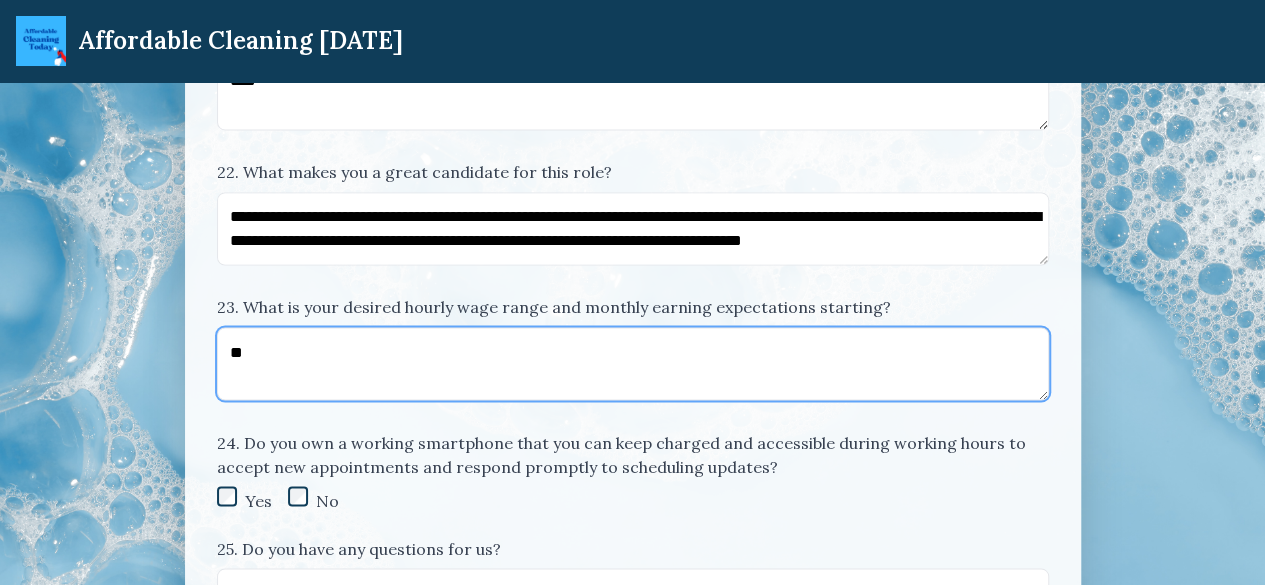 click on "**" at bounding box center [633, 363] 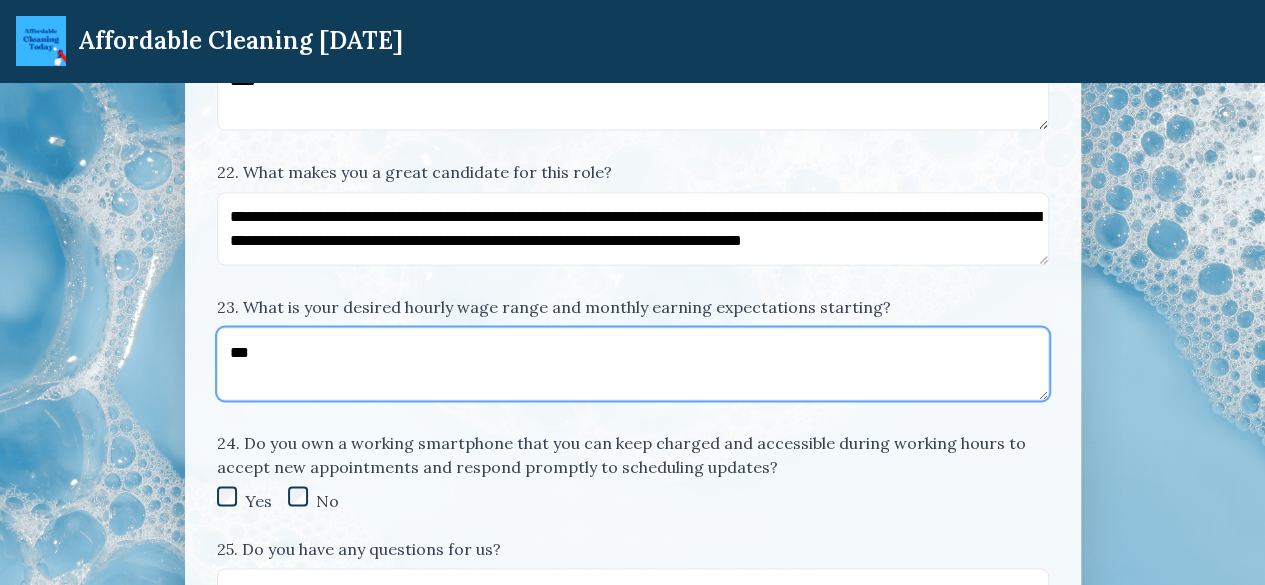 click on "***" at bounding box center [633, 363] 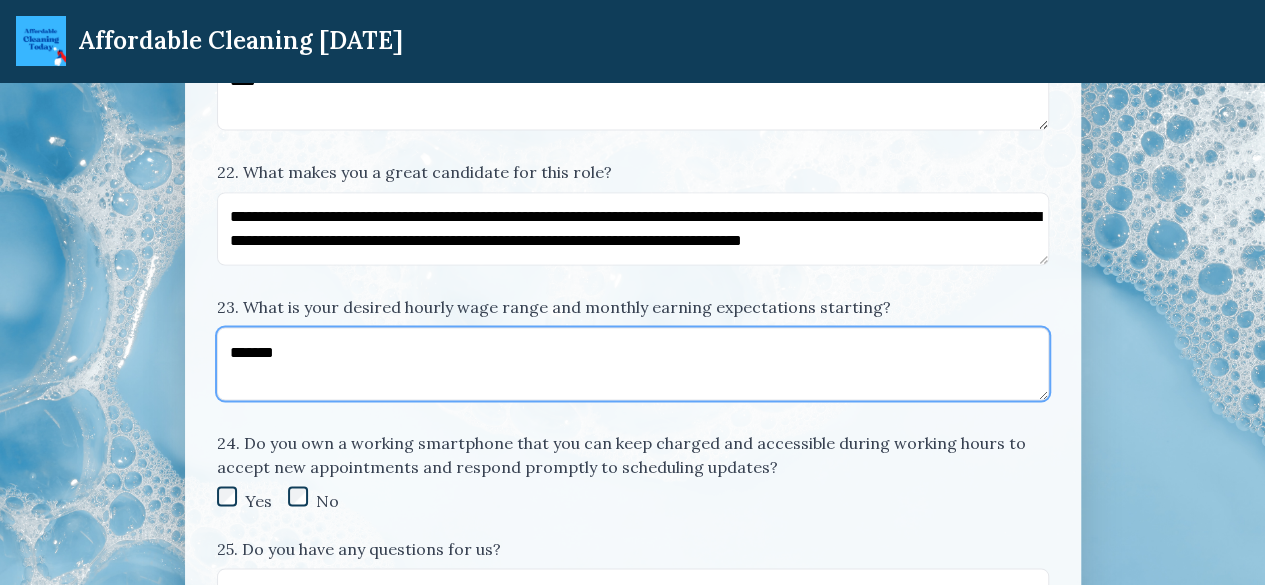 type on "*******" 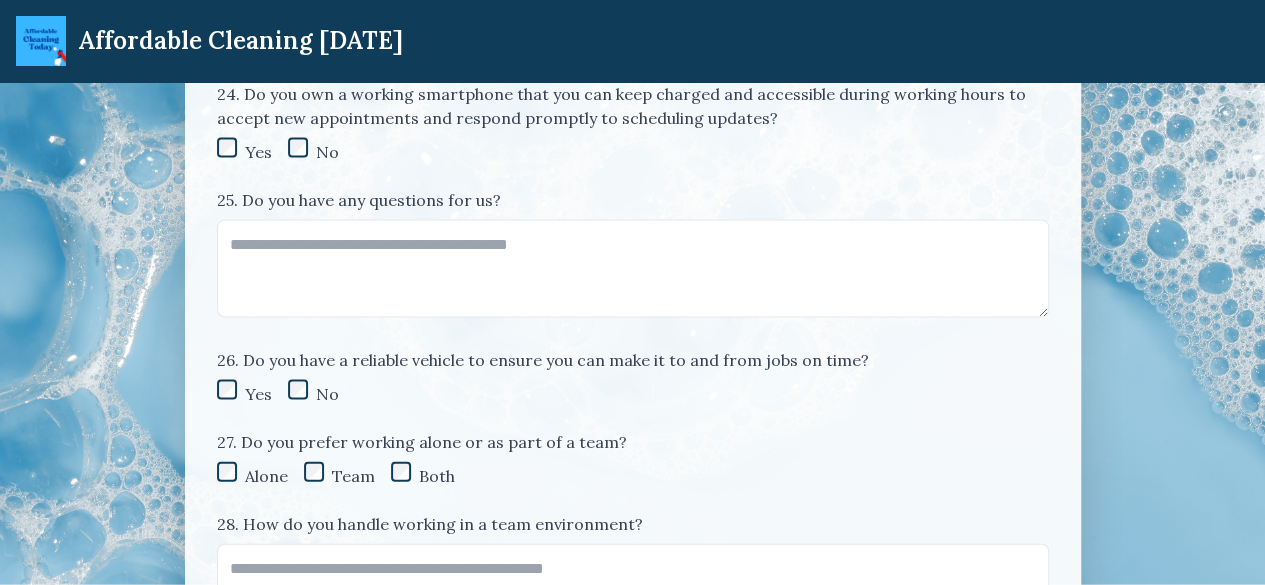scroll, scrollTop: 5748, scrollLeft: 0, axis: vertical 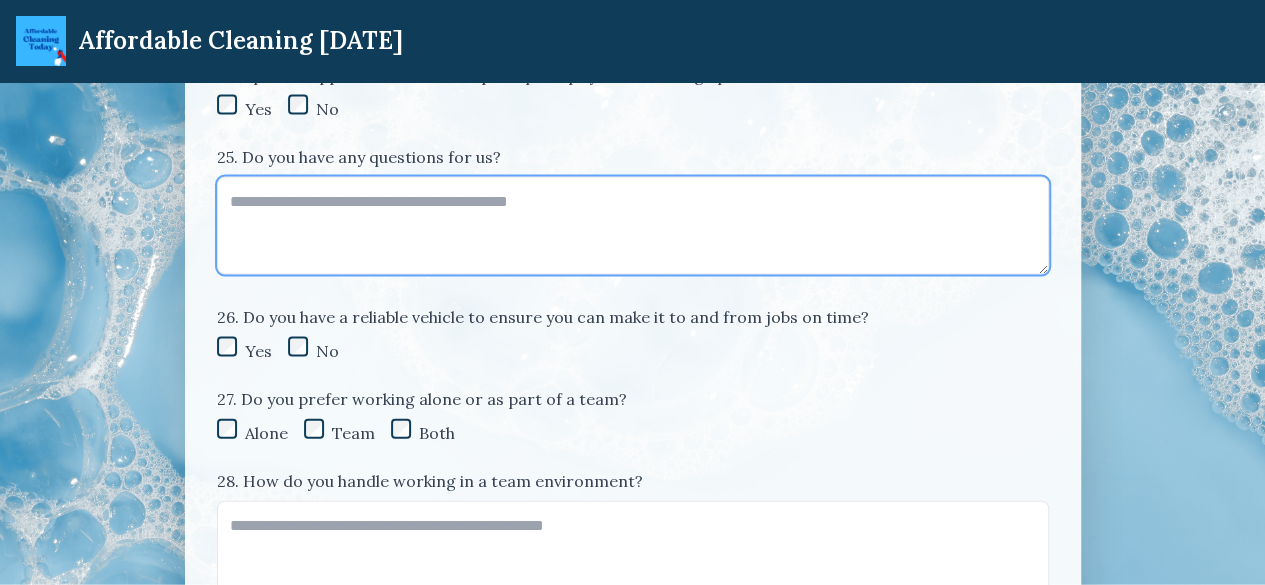 click on "25. Do you have any questions for us?" at bounding box center [633, 226] 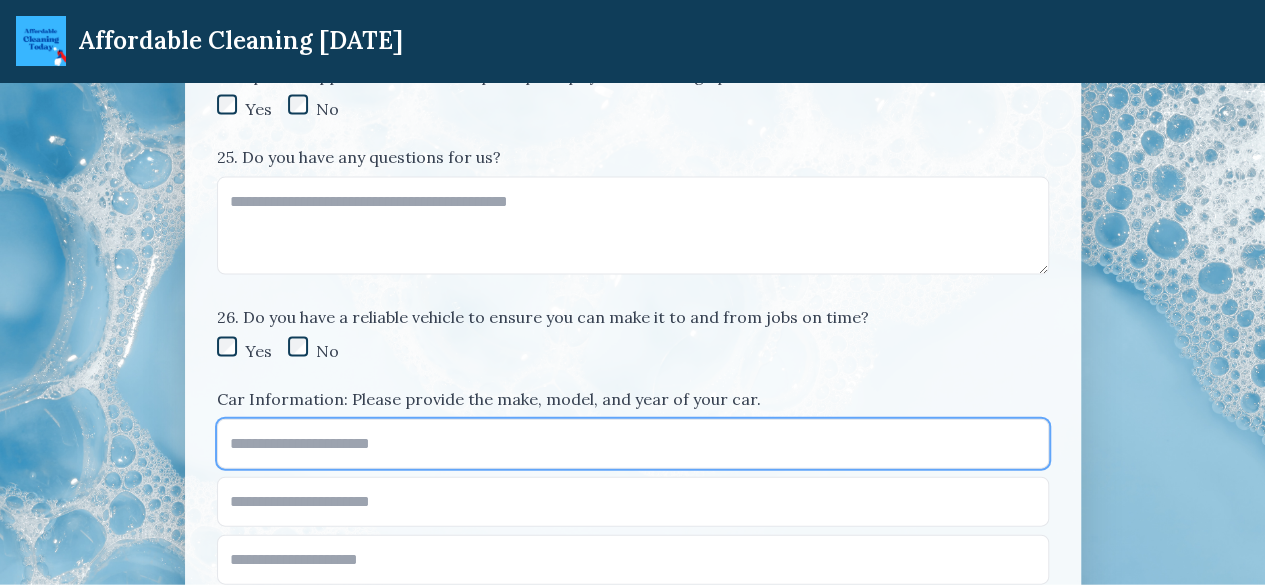 click at bounding box center (633, 444) 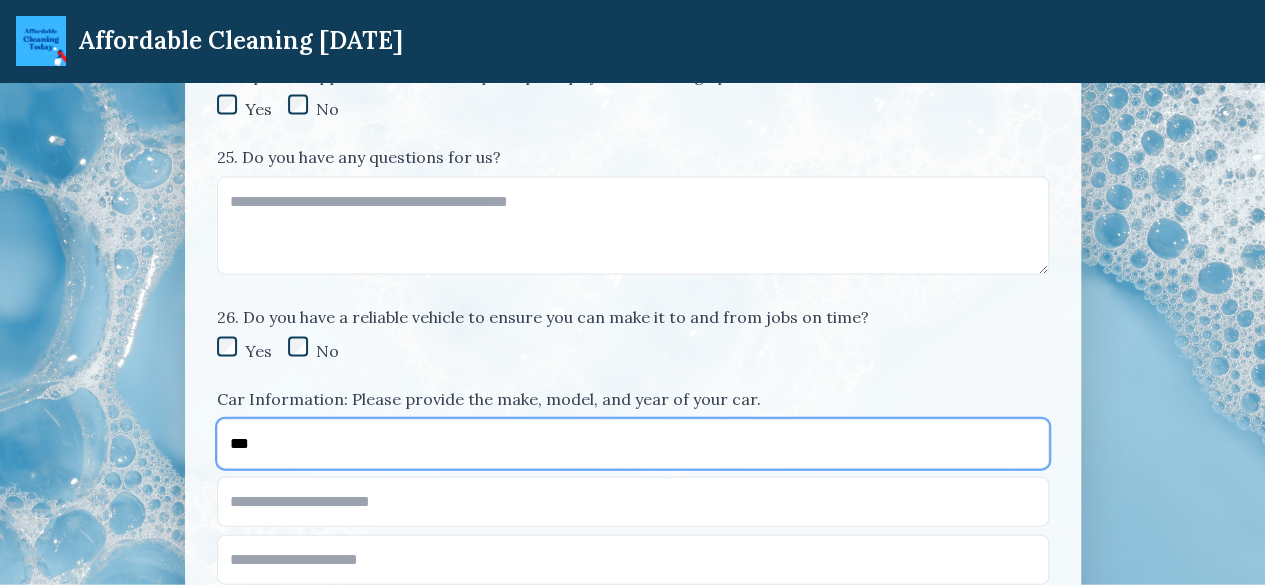type on "***" 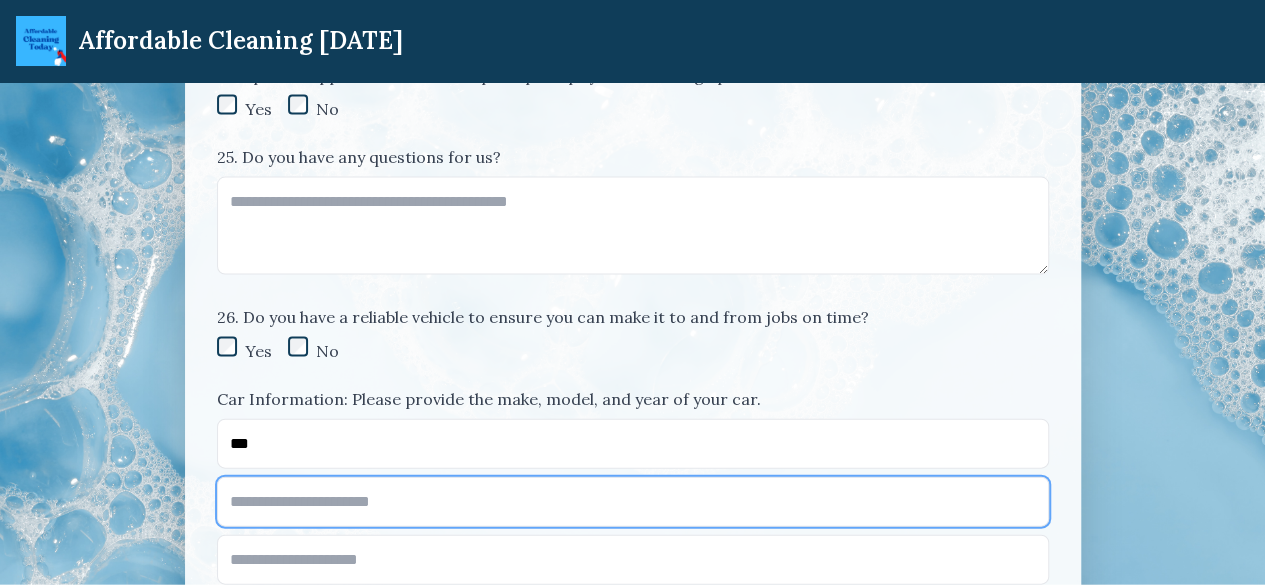 click at bounding box center (633, 502) 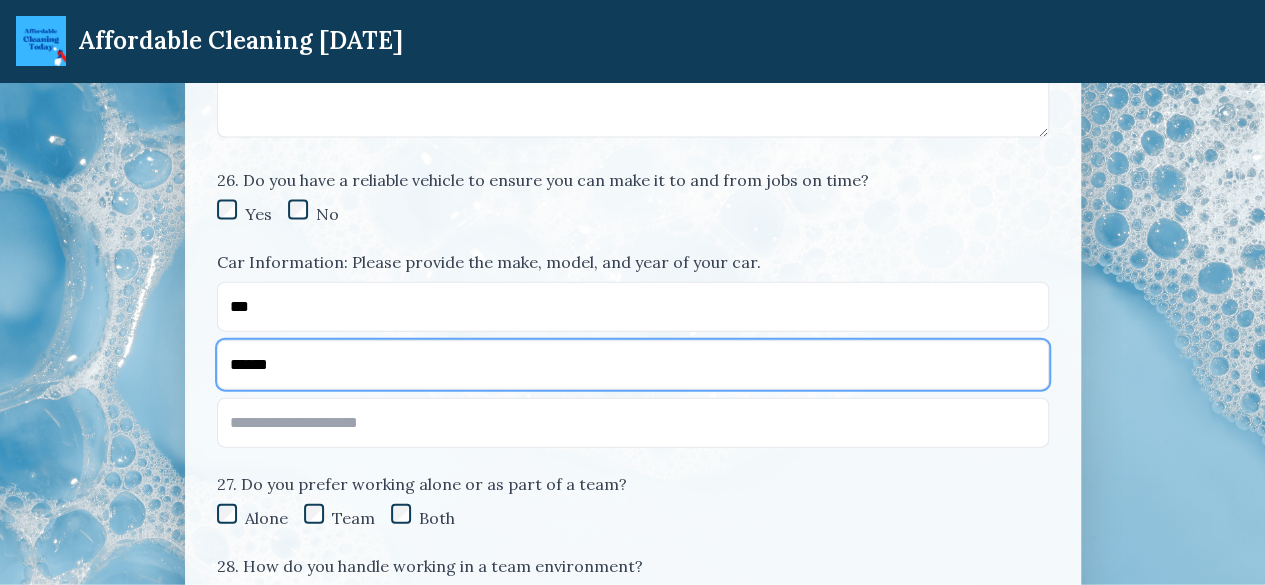 scroll, scrollTop: 5894, scrollLeft: 0, axis: vertical 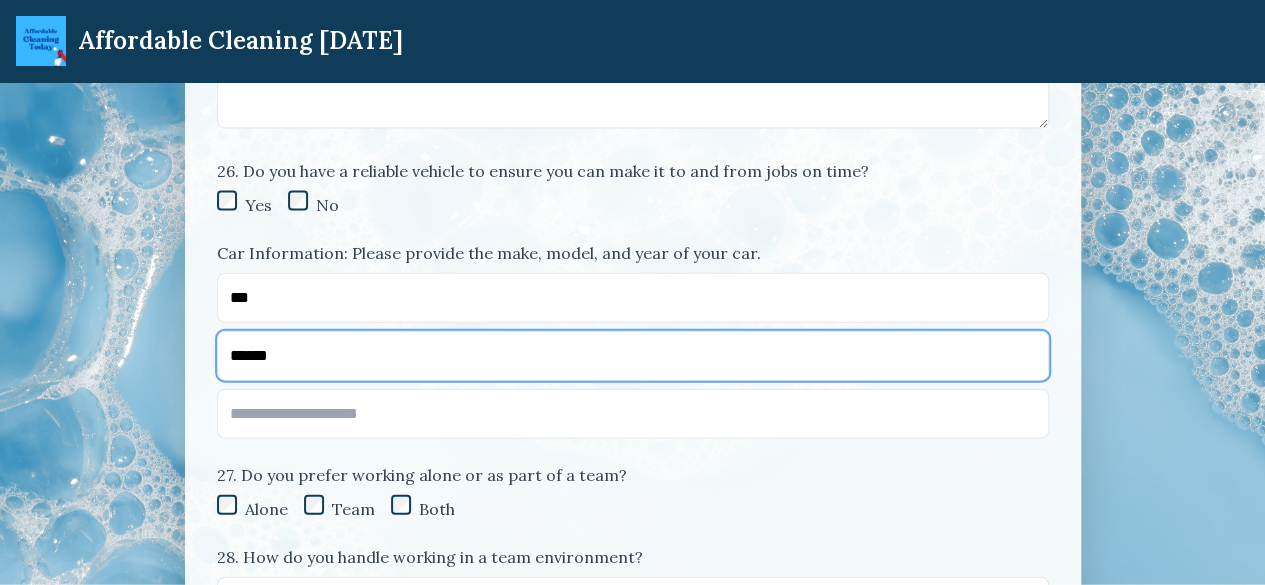 type on "******" 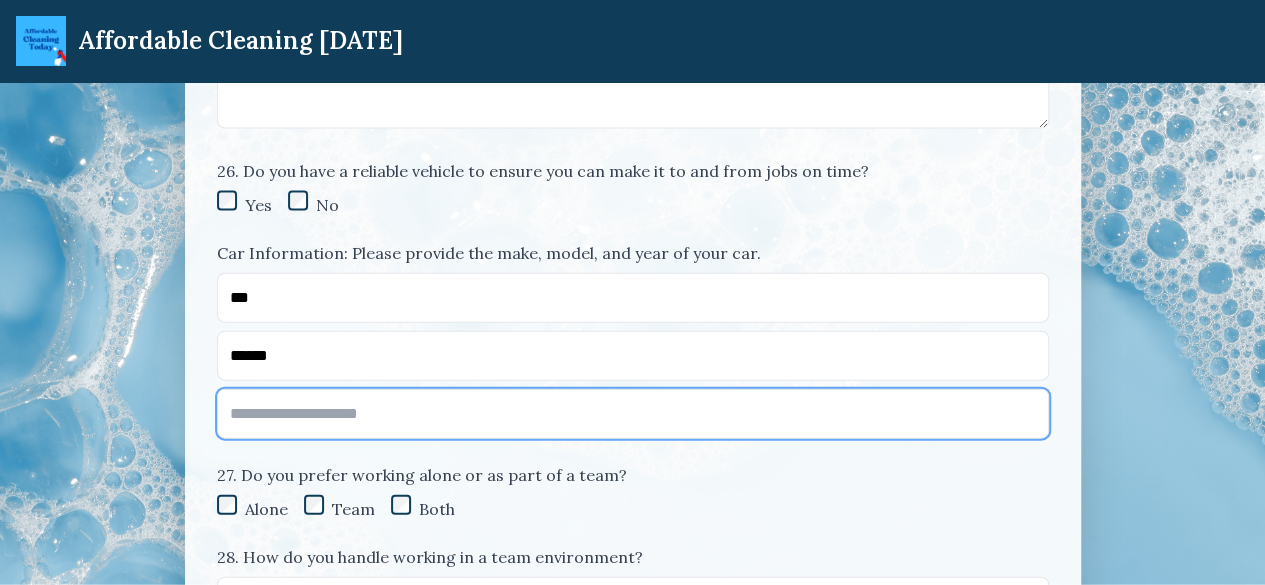 click at bounding box center [633, 414] 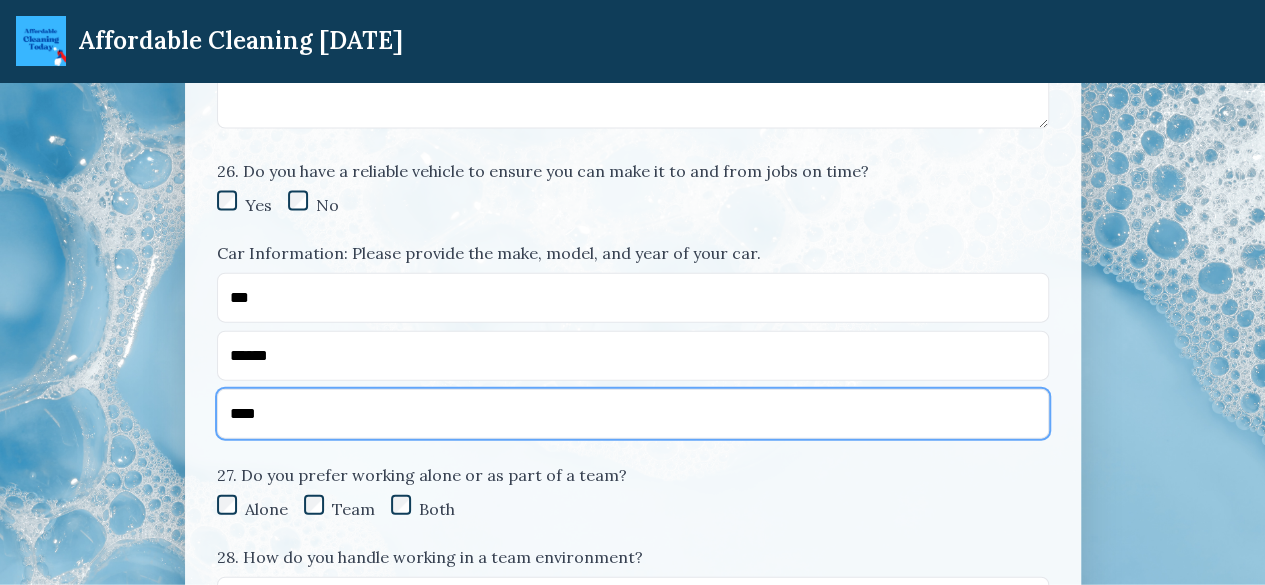type on "****" 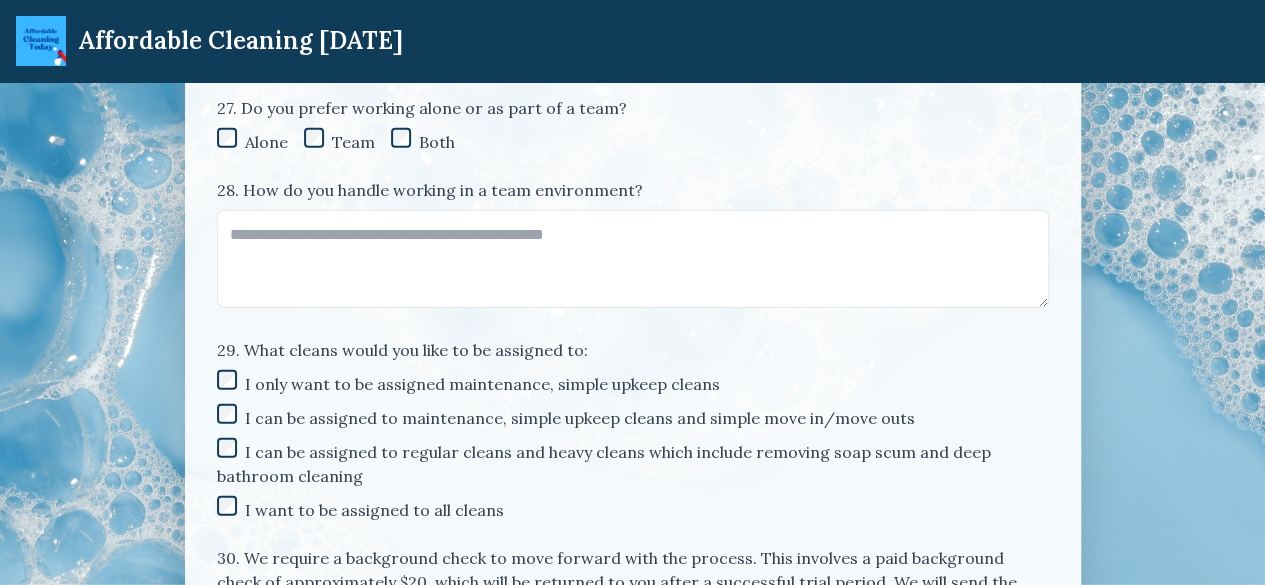 scroll, scrollTop: 6297, scrollLeft: 0, axis: vertical 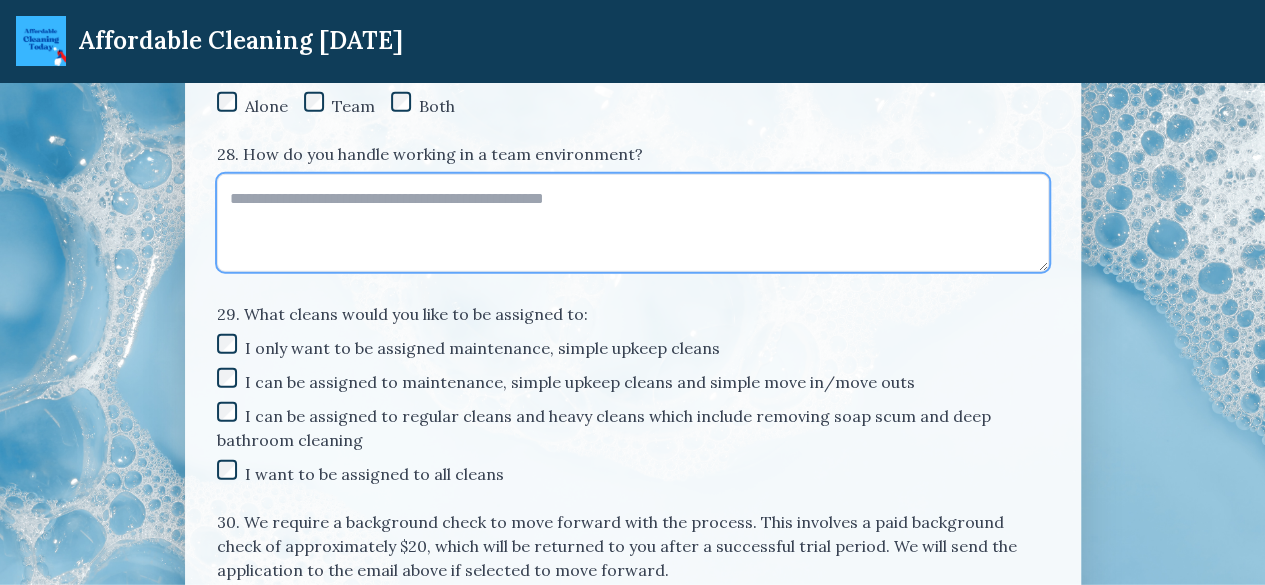 click on "28. How do you handle working in a team environment?" at bounding box center [633, 223] 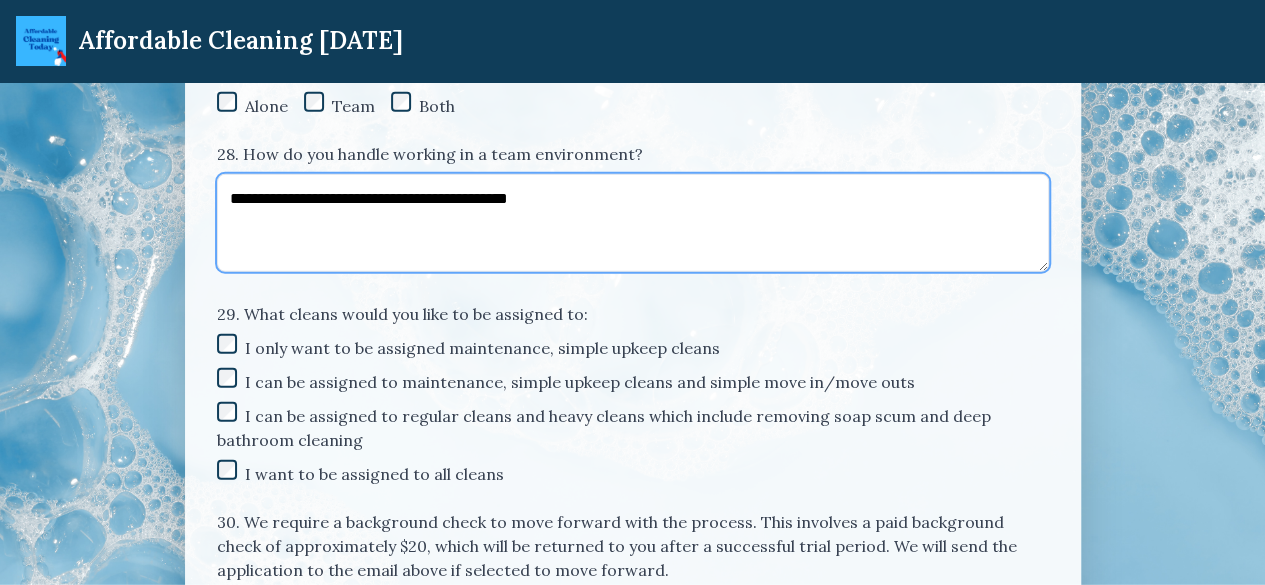 drag, startPoint x: 601, startPoint y: 229, endPoint x: 488, endPoint y: 232, distance: 113.03982 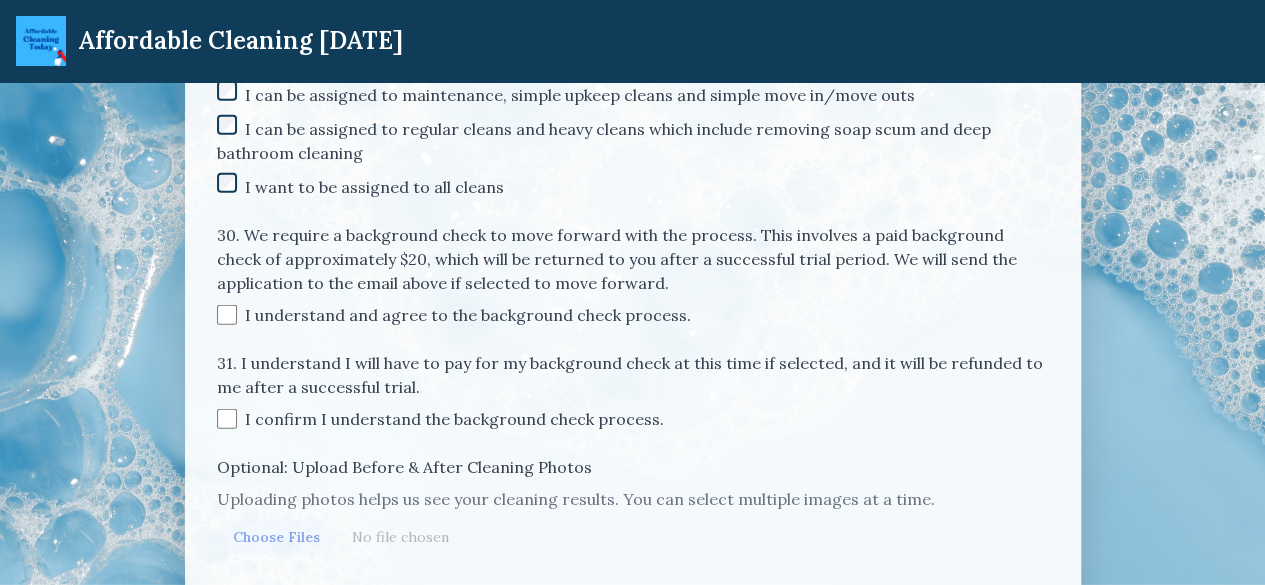 scroll, scrollTop: 6593, scrollLeft: 0, axis: vertical 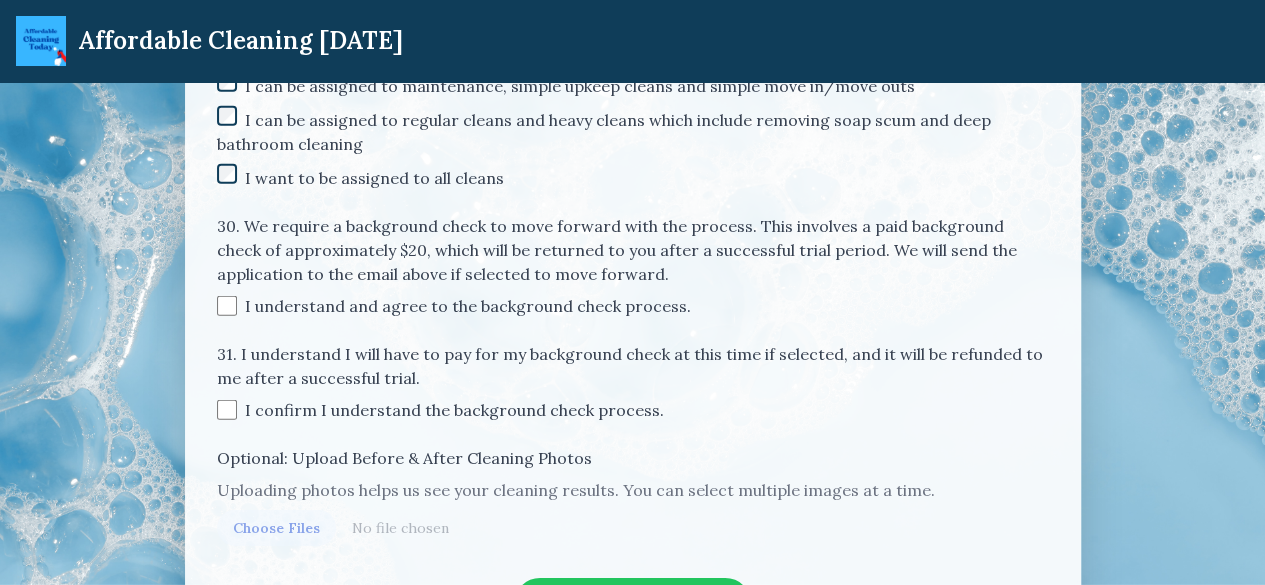 type on "**********" 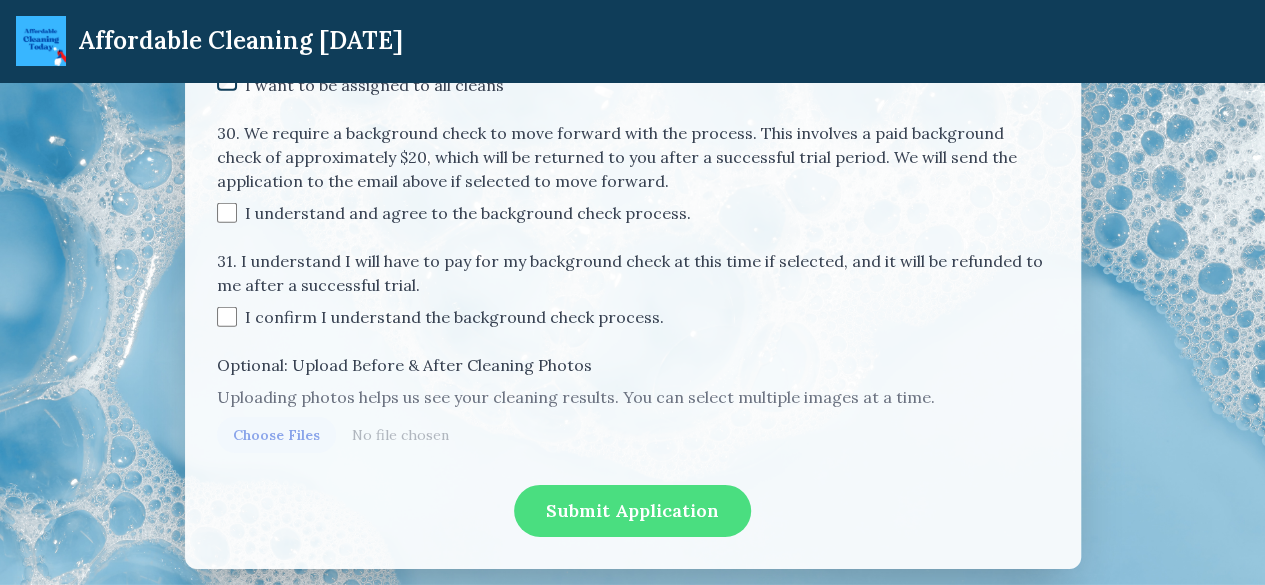 click on "Submit Application" at bounding box center (632, 511) 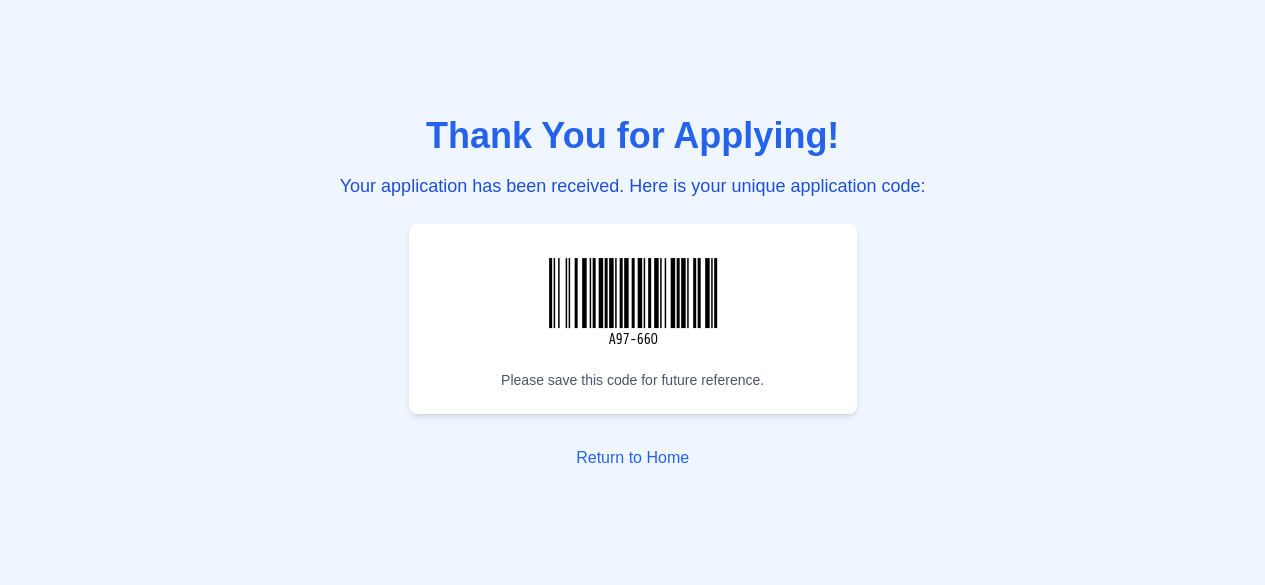 scroll, scrollTop: 0, scrollLeft: 0, axis: both 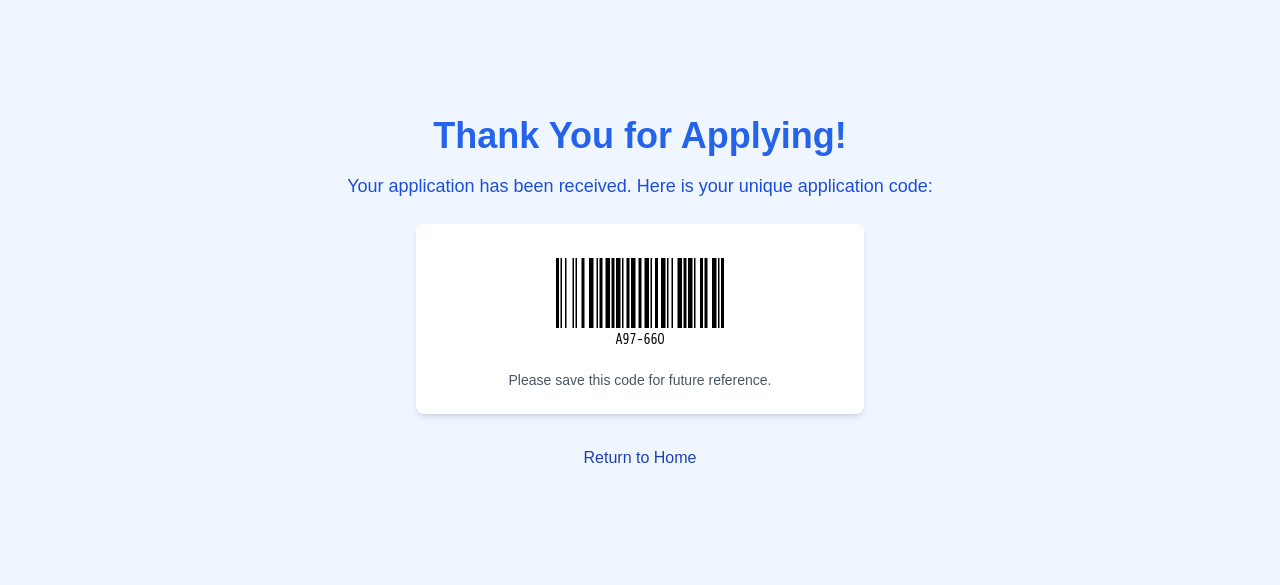 click on "Return to Home" at bounding box center (640, 458) 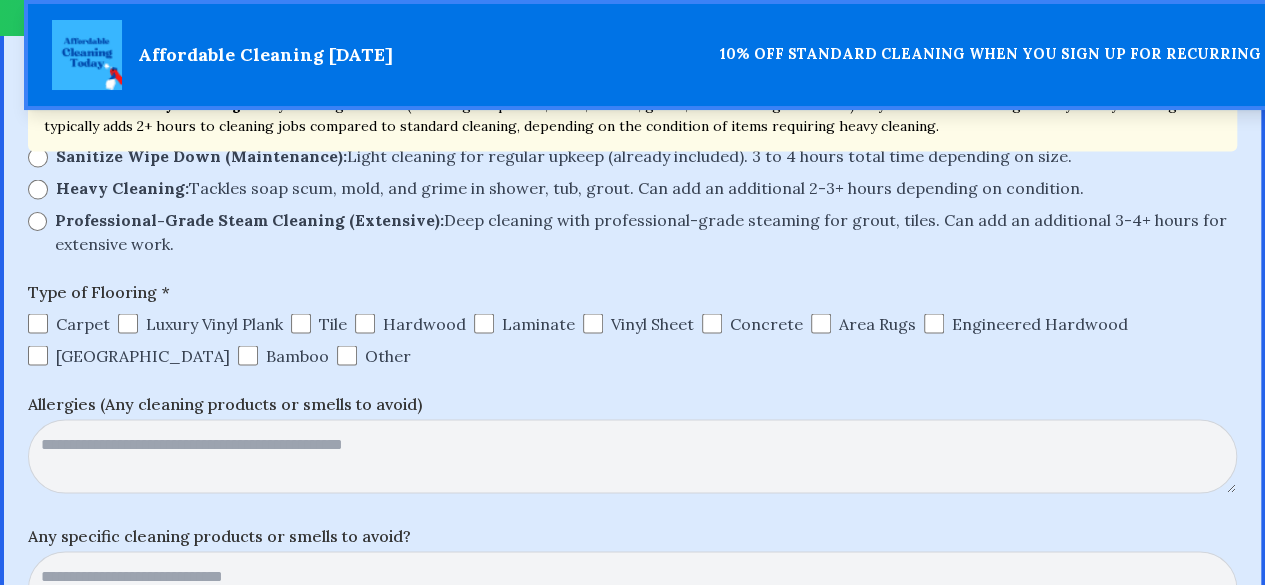 scroll, scrollTop: 0, scrollLeft: 0, axis: both 